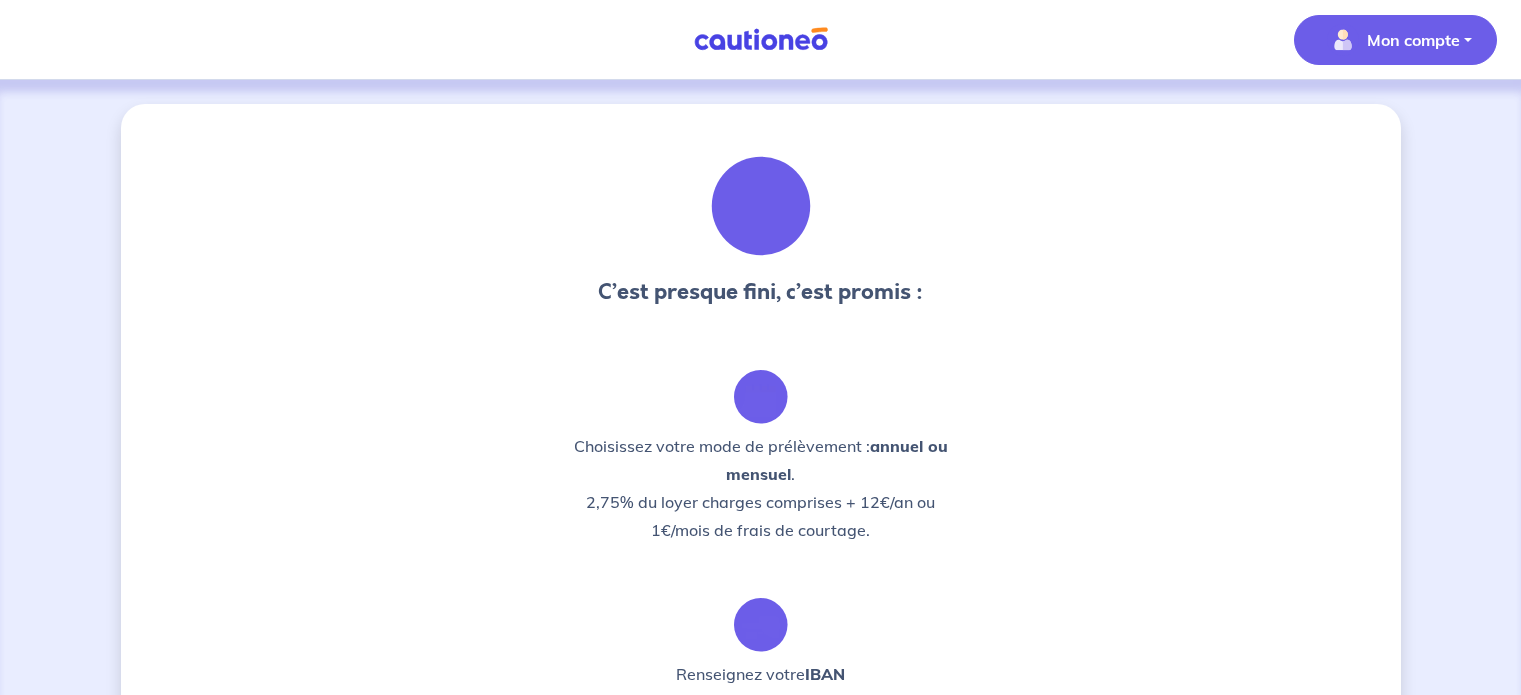 scroll, scrollTop: 0, scrollLeft: 0, axis: both 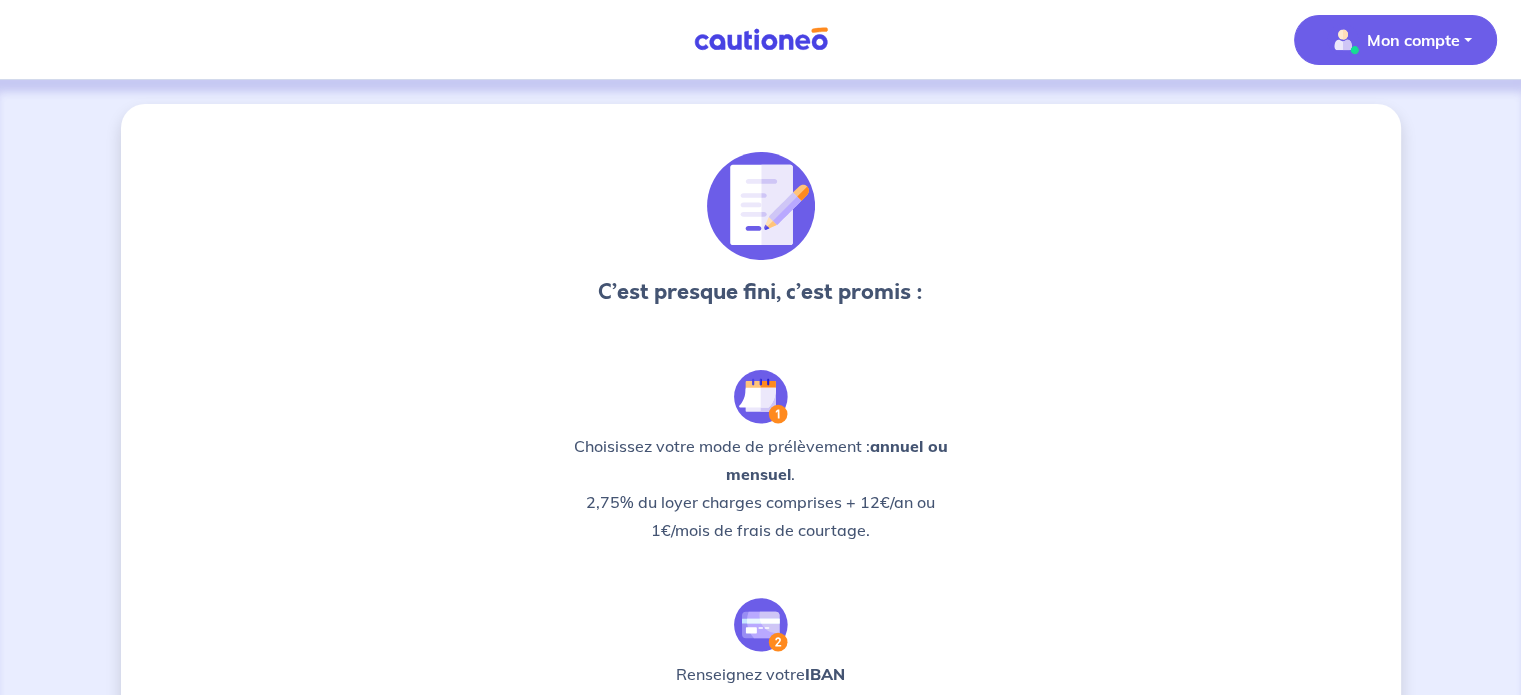 click at bounding box center [1343, 40] 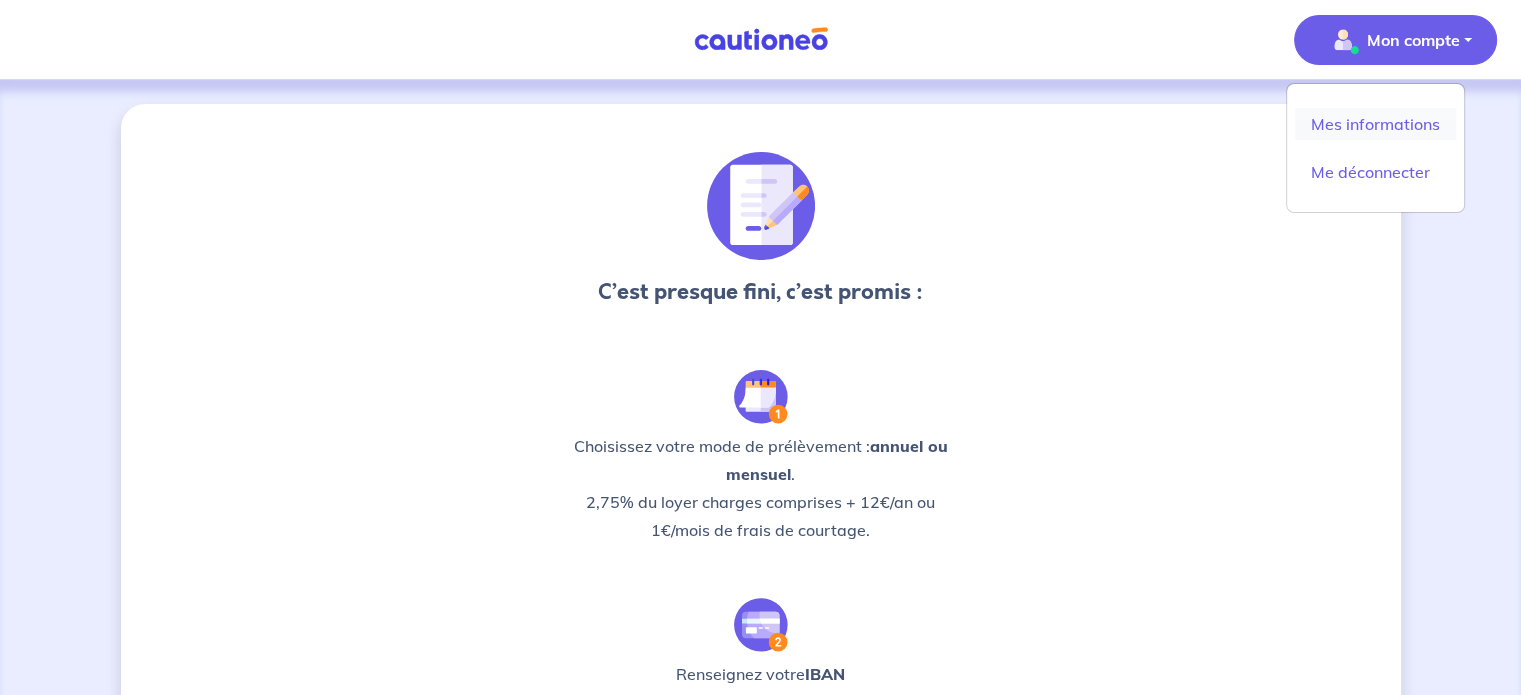 click on "Mes informations" at bounding box center [1375, 124] 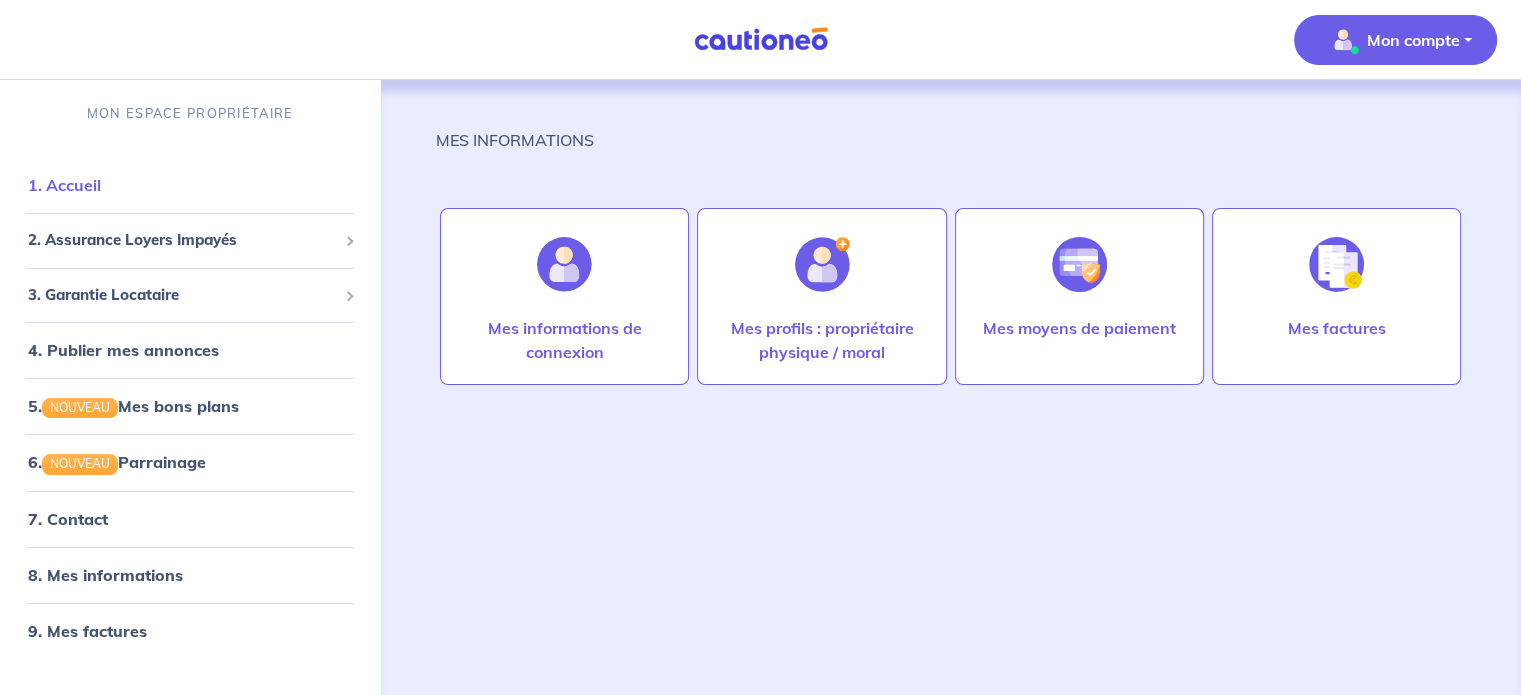 click on "1. Accueil" at bounding box center [64, 185] 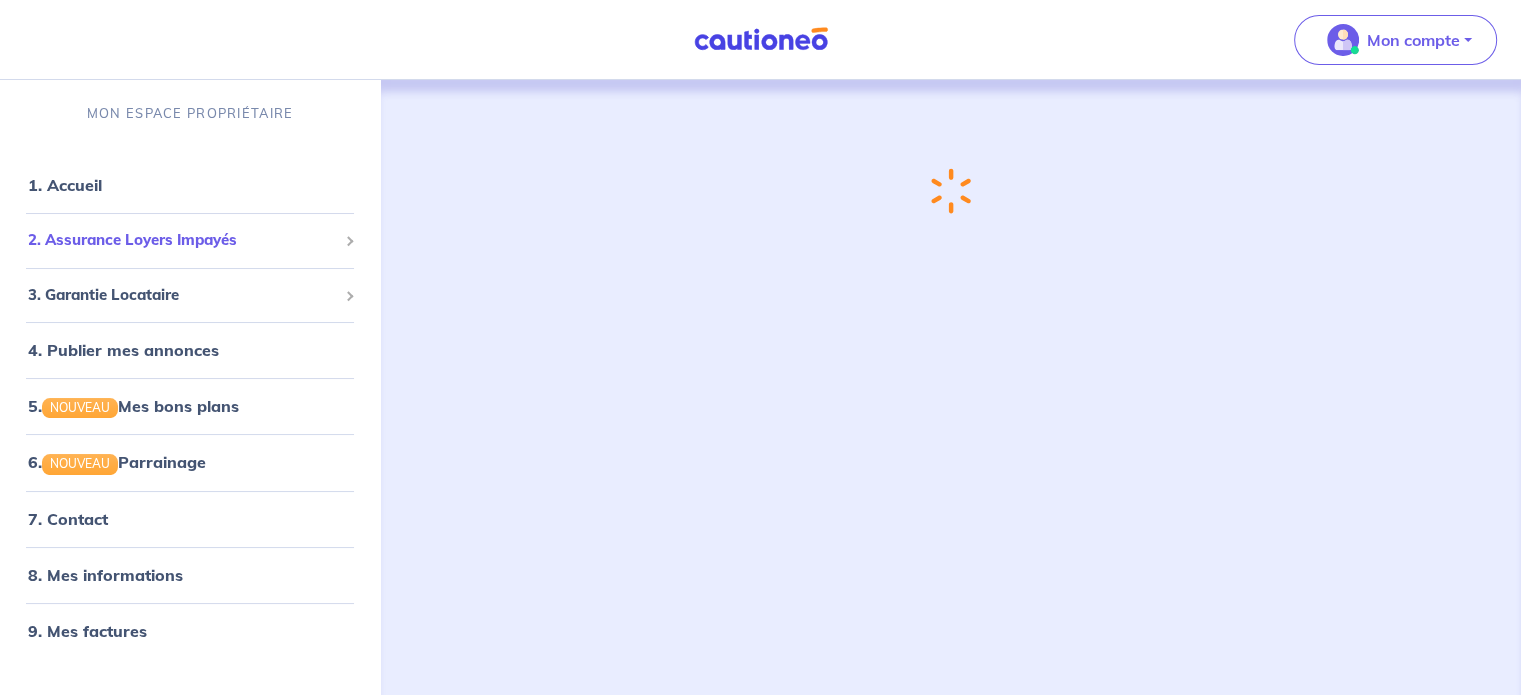click on "2. Assurance Loyers Impayés" at bounding box center (182, 240) 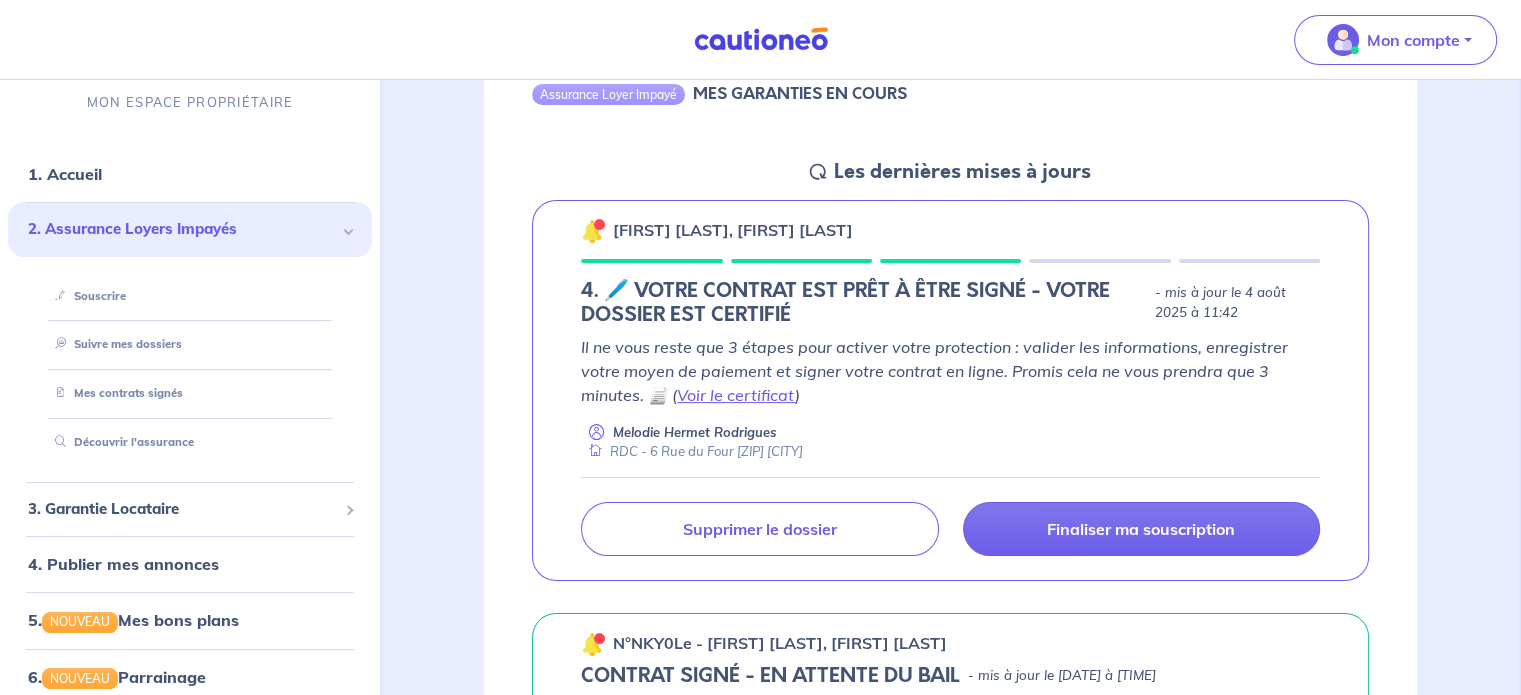 scroll, scrollTop: 347, scrollLeft: 0, axis: vertical 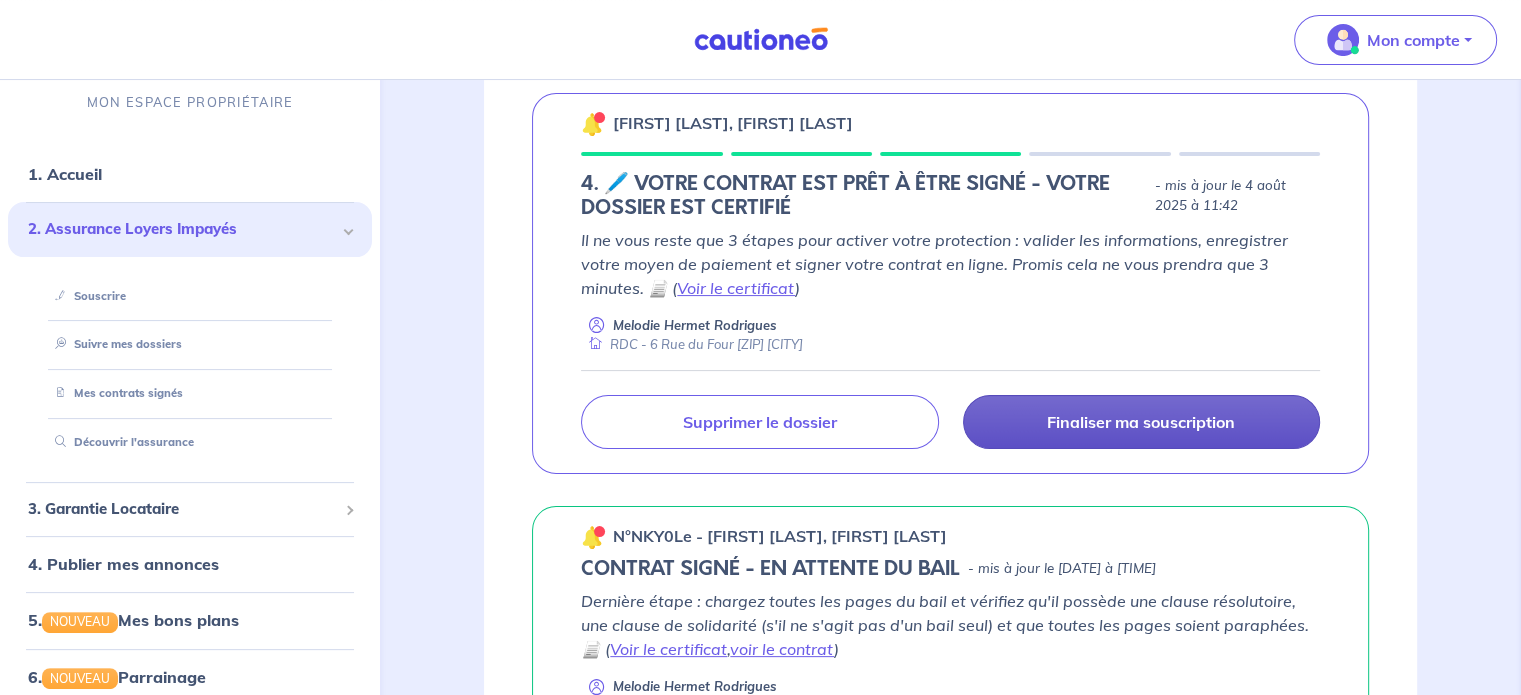 click on "Finaliser ma souscription" at bounding box center [1141, 422] 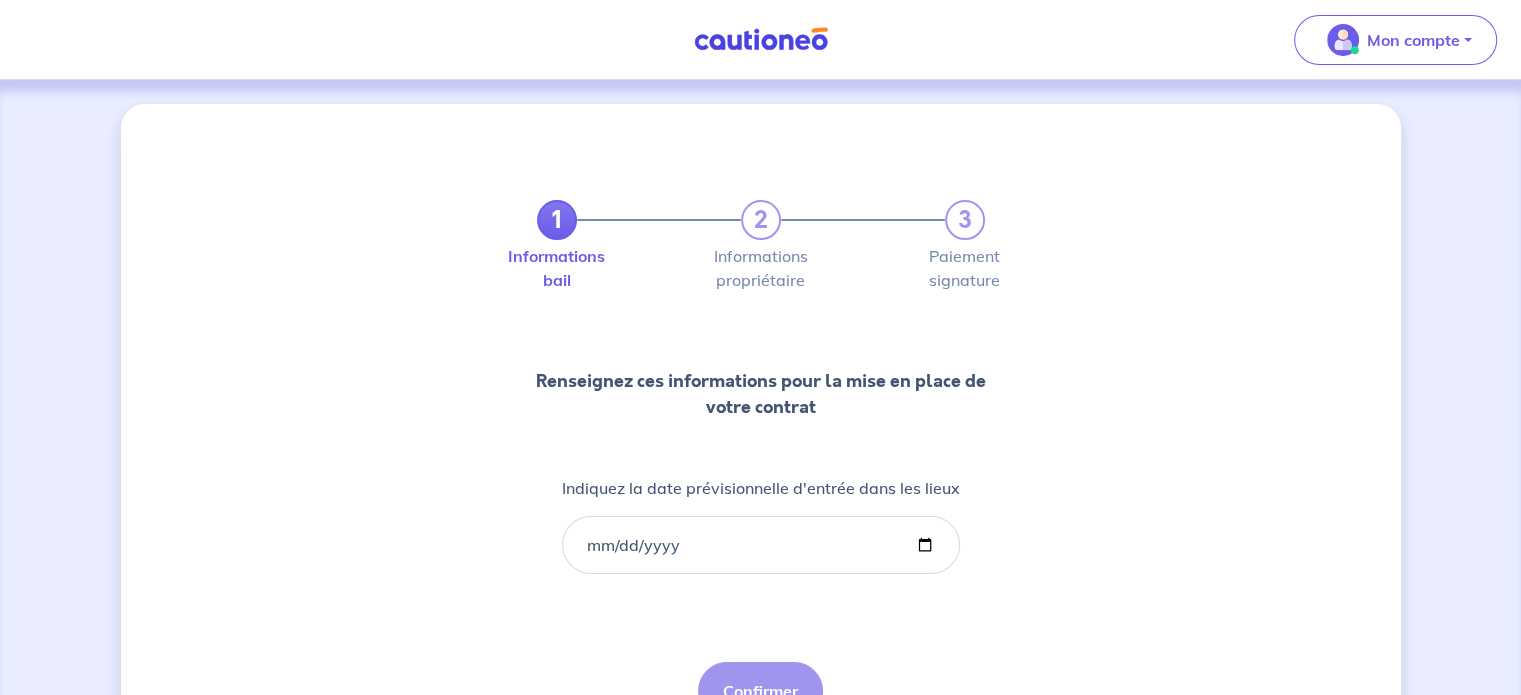 scroll, scrollTop: 104, scrollLeft: 0, axis: vertical 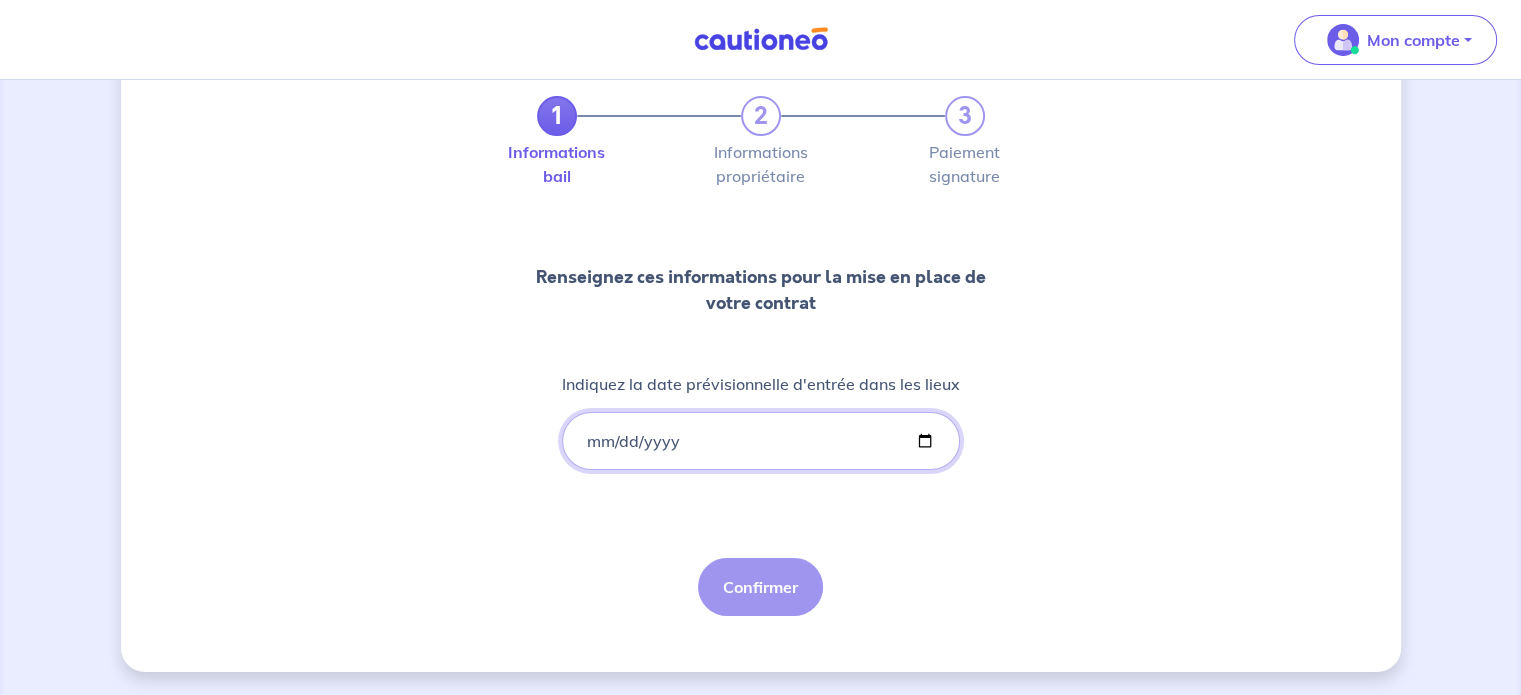 click on "Indiquez la date prévisionnelle d'entrée dans les lieux" at bounding box center (761, 441) 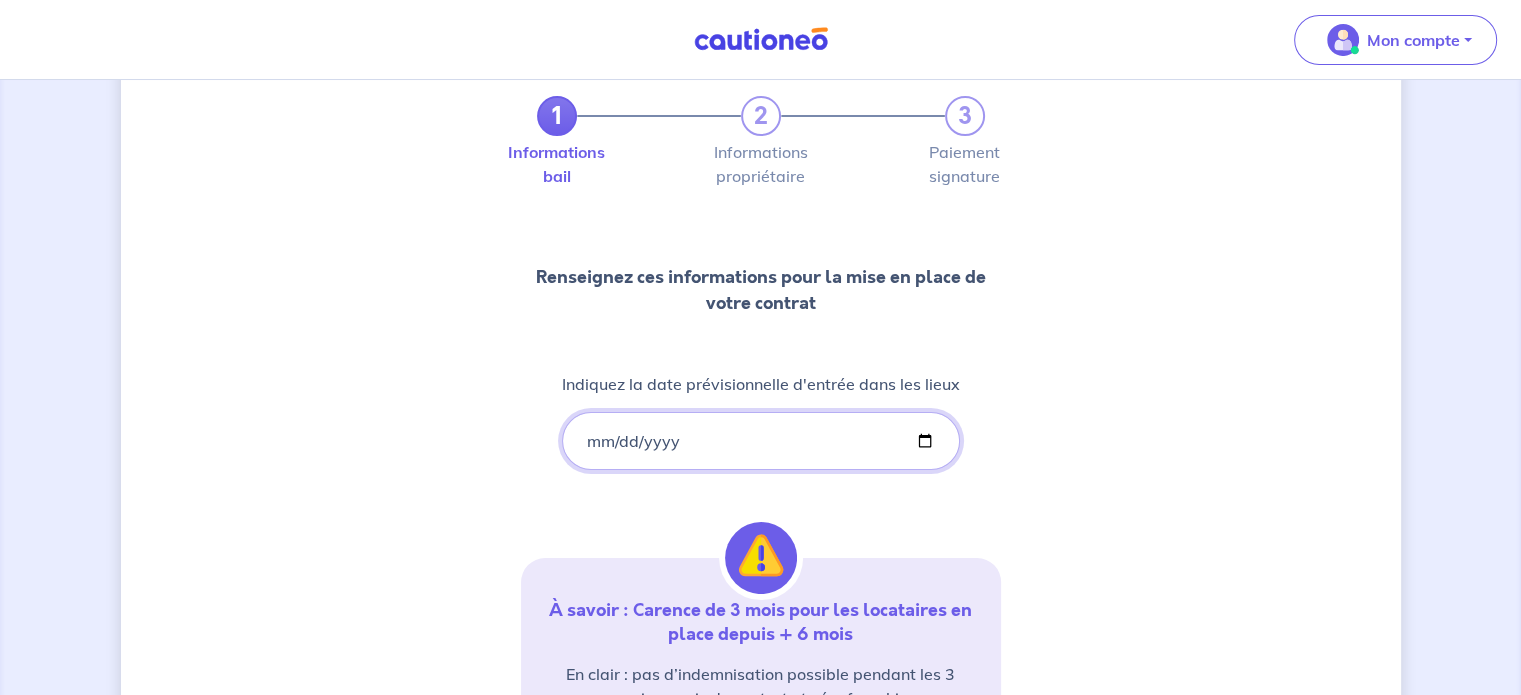 type on "[DATE]" 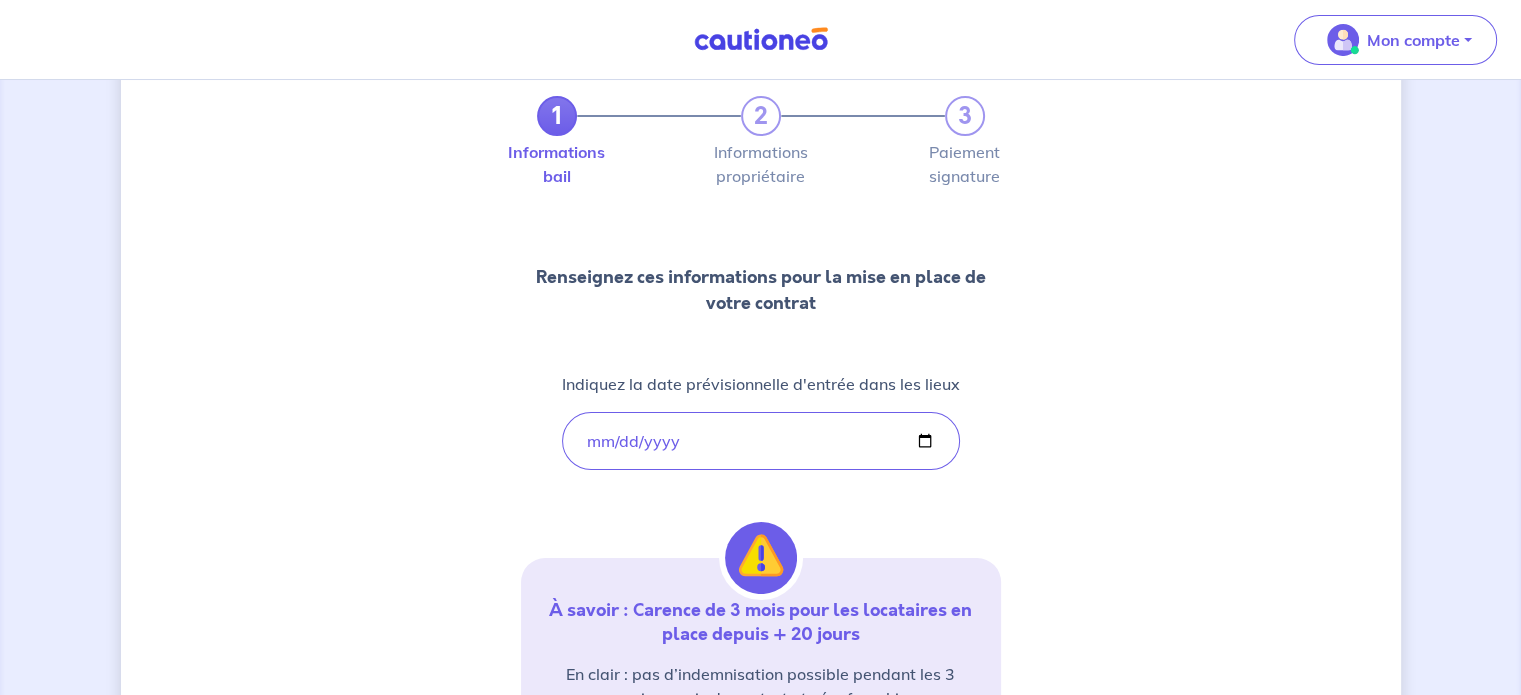 drag, startPoint x: 1036, startPoint y: 513, endPoint x: 912, endPoint y: 539, distance: 126.69649 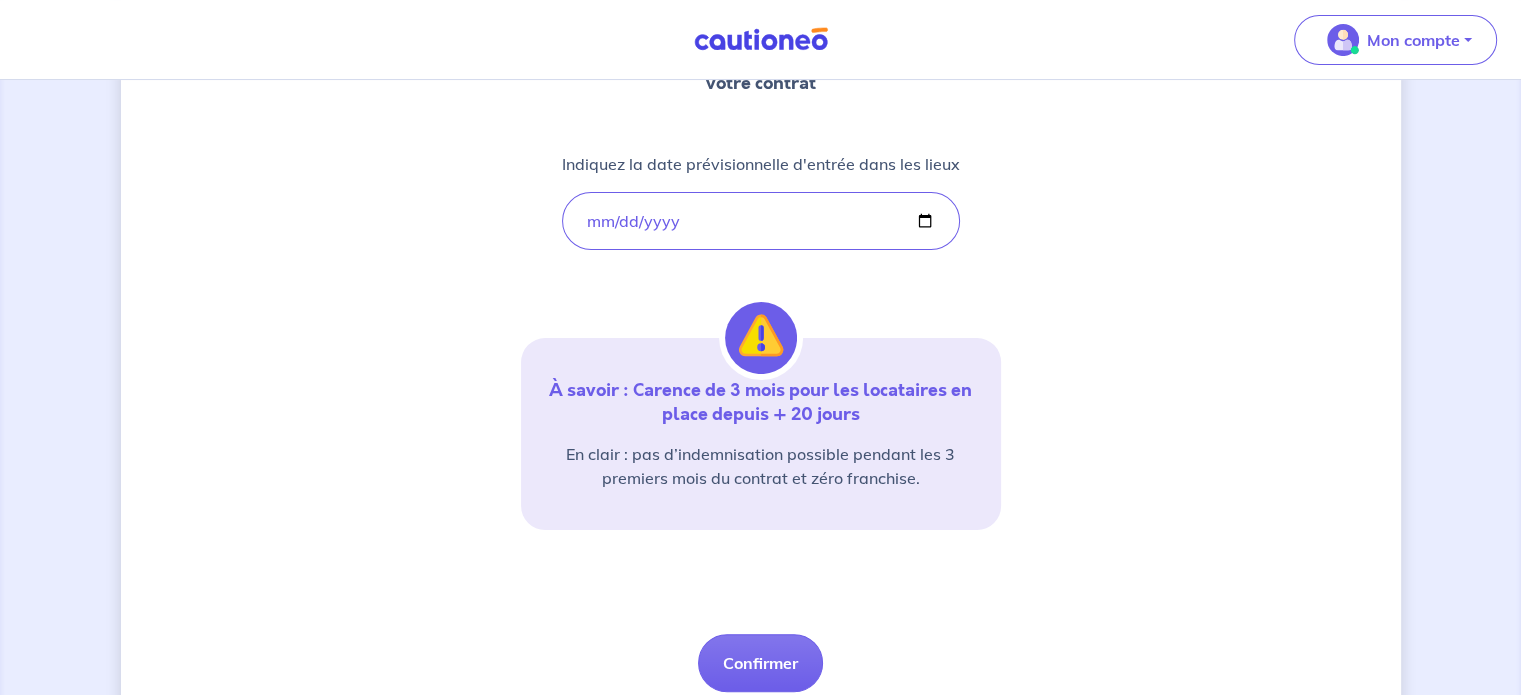 scroll, scrollTop: 400, scrollLeft: 0, axis: vertical 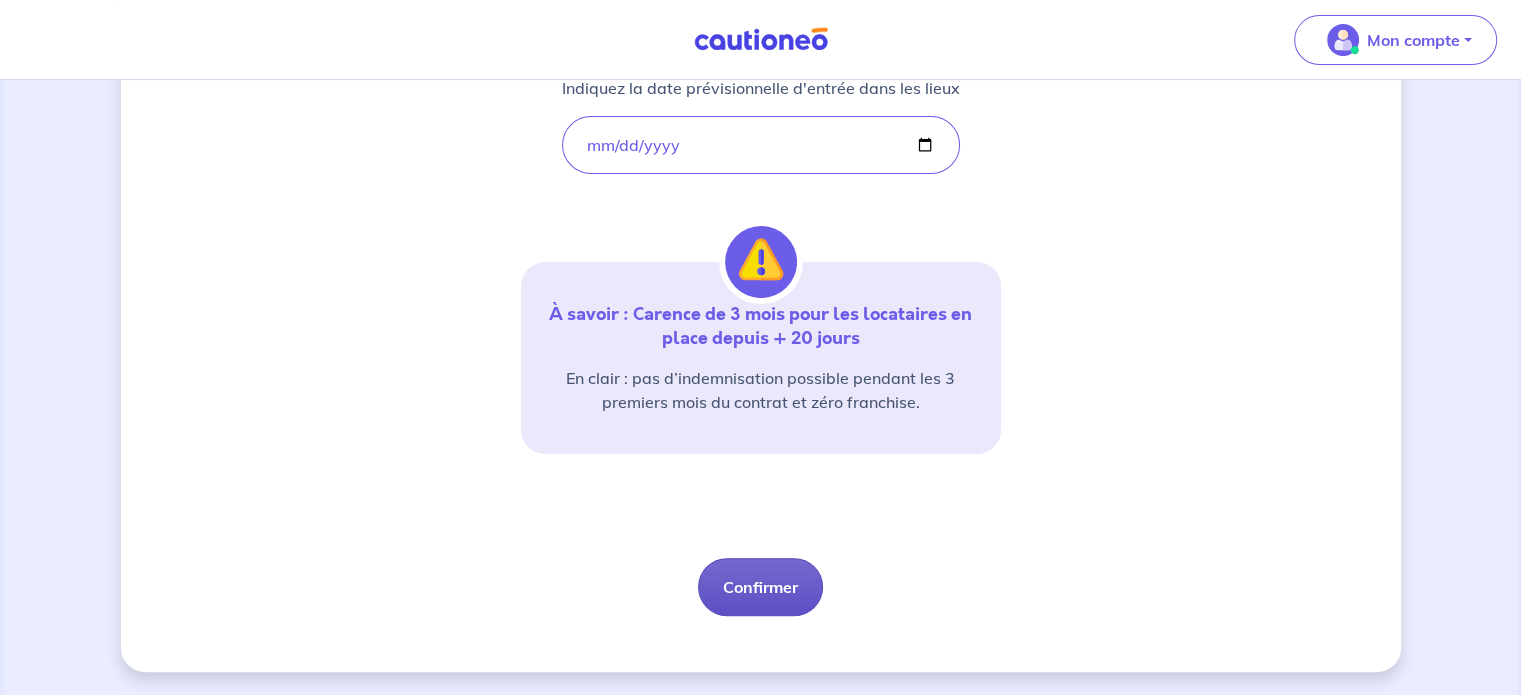 click on "Confirmer" at bounding box center [760, 587] 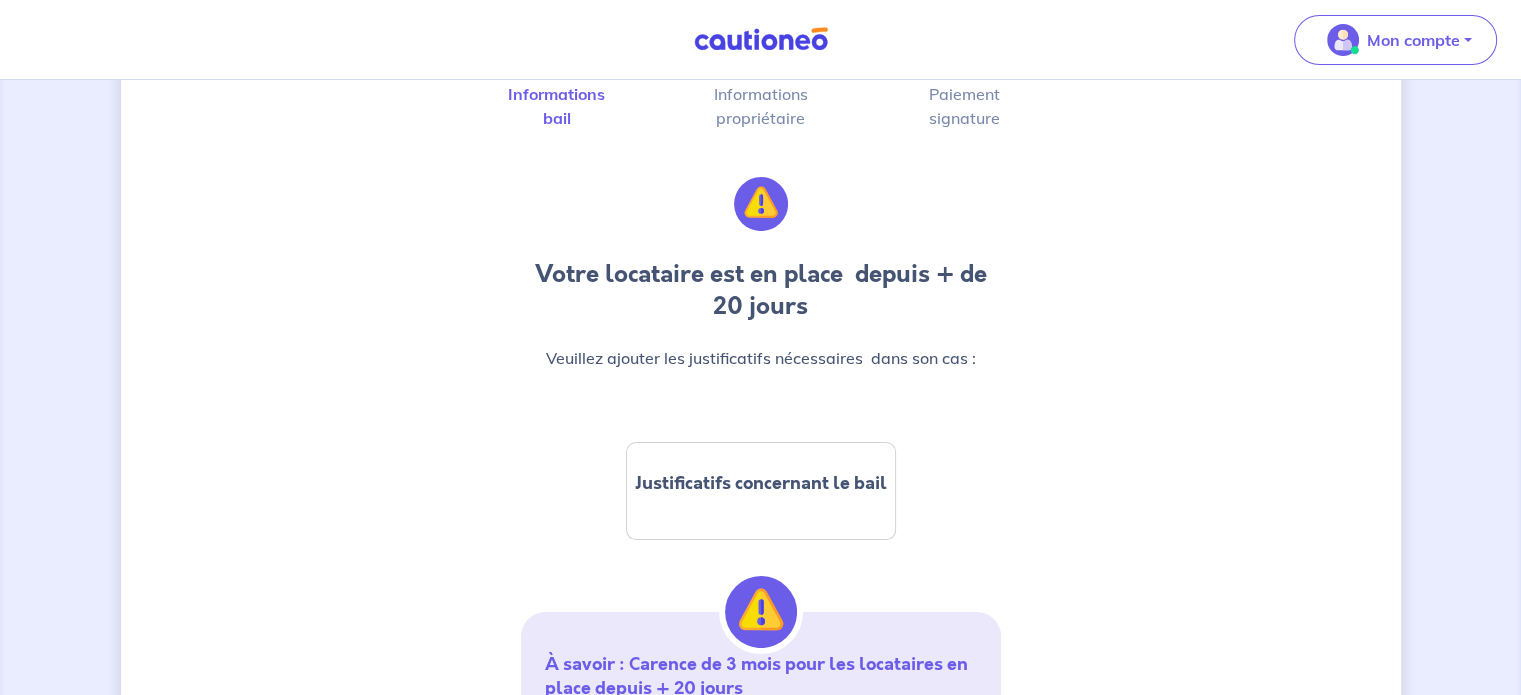 scroll, scrollTop: 199, scrollLeft: 0, axis: vertical 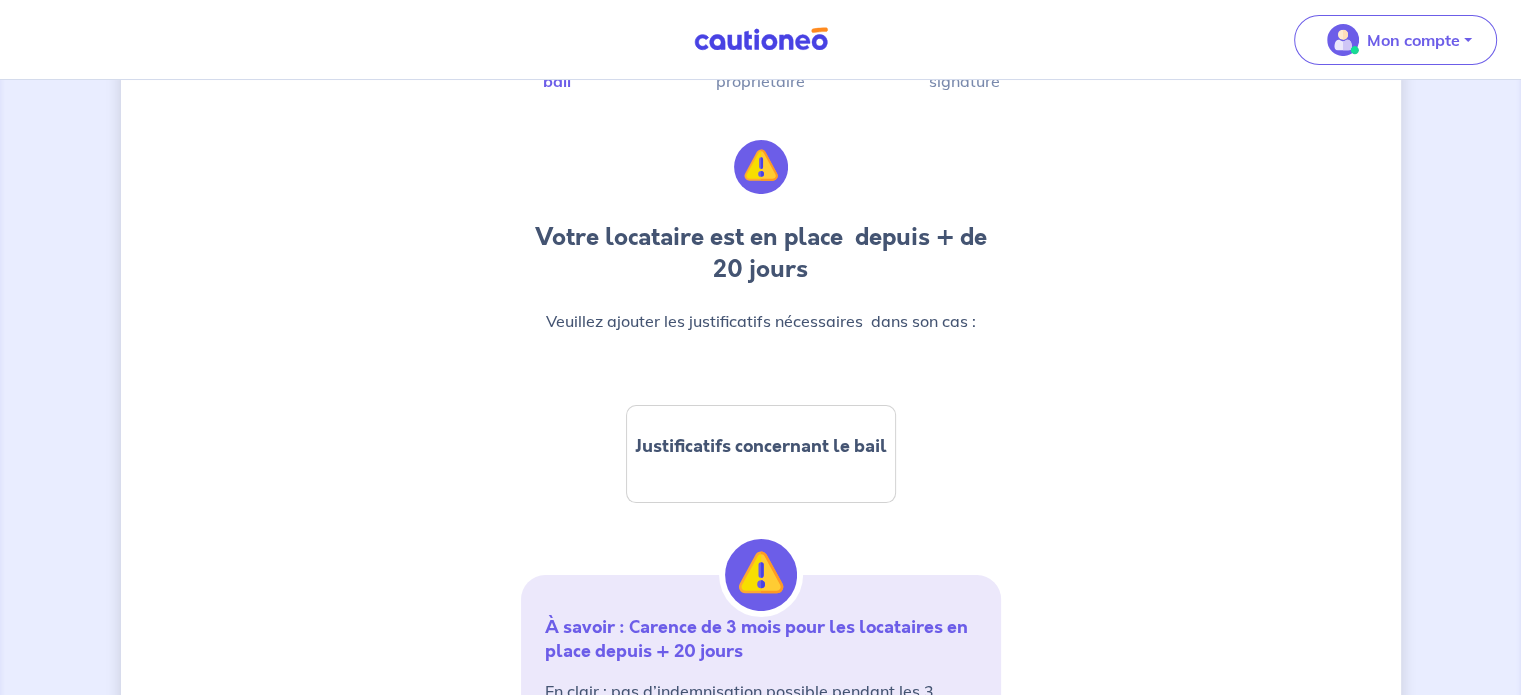 click on "Justificatifs concernant le bail" at bounding box center [761, 446] 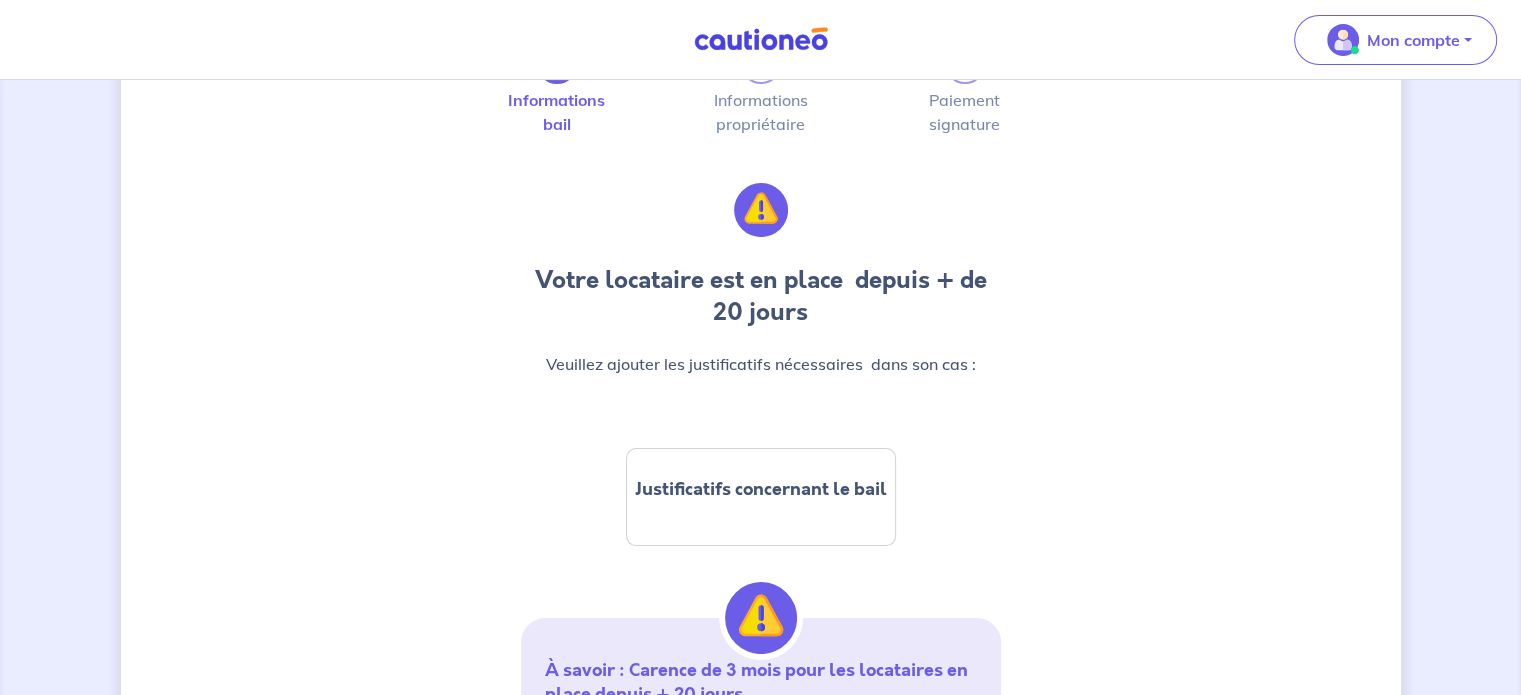 click on "Justificatifs concernant le bail" at bounding box center (761, 489) 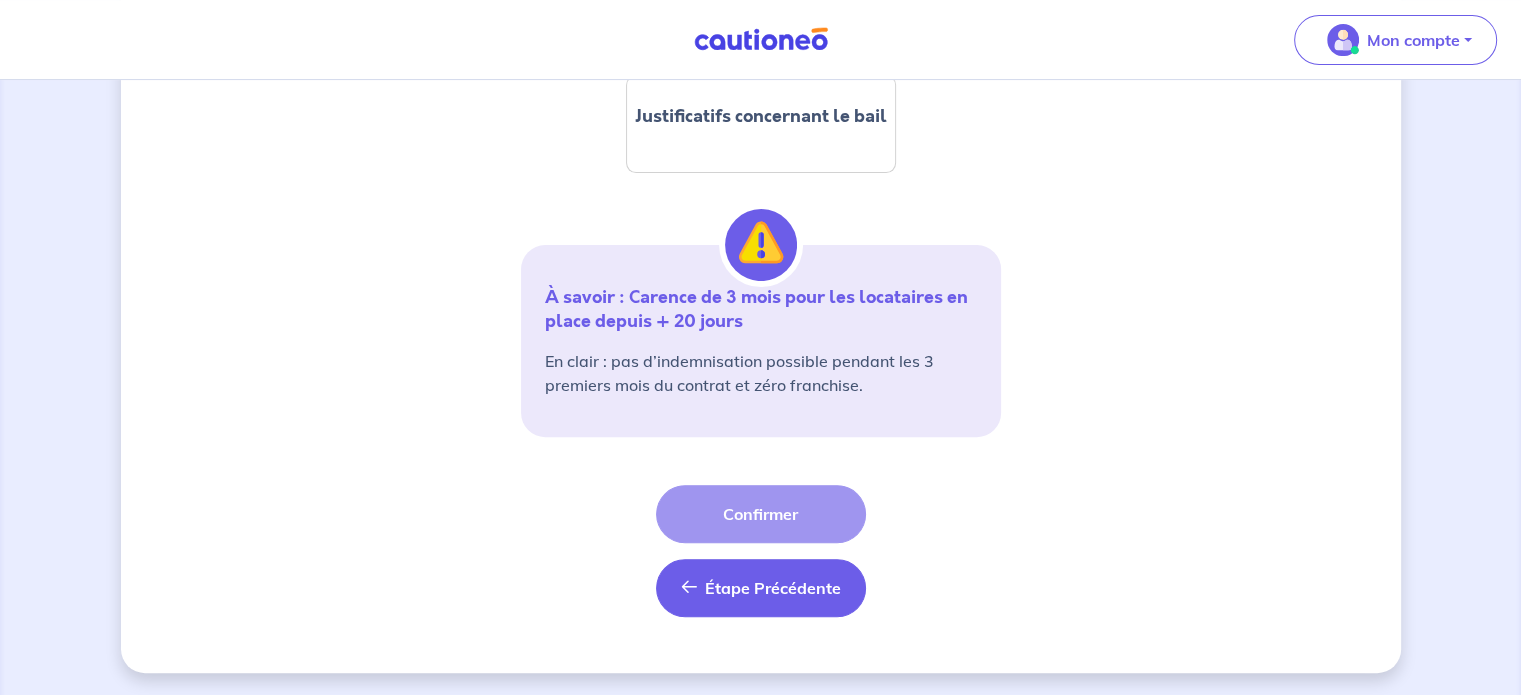 click on "Étape Précédente" at bounding box center (773, 588) 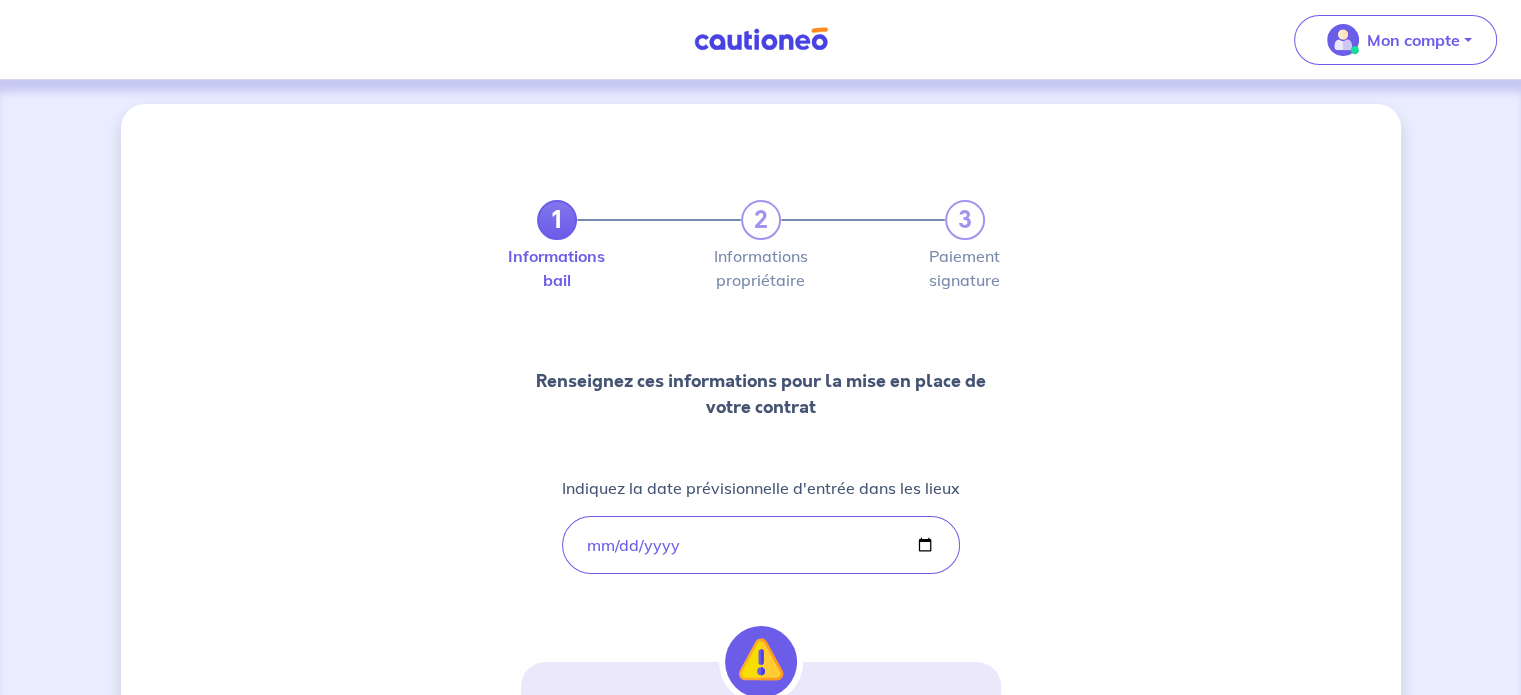 scroll, scrollTop: 400, scrollLeft: 0, axis: vertical 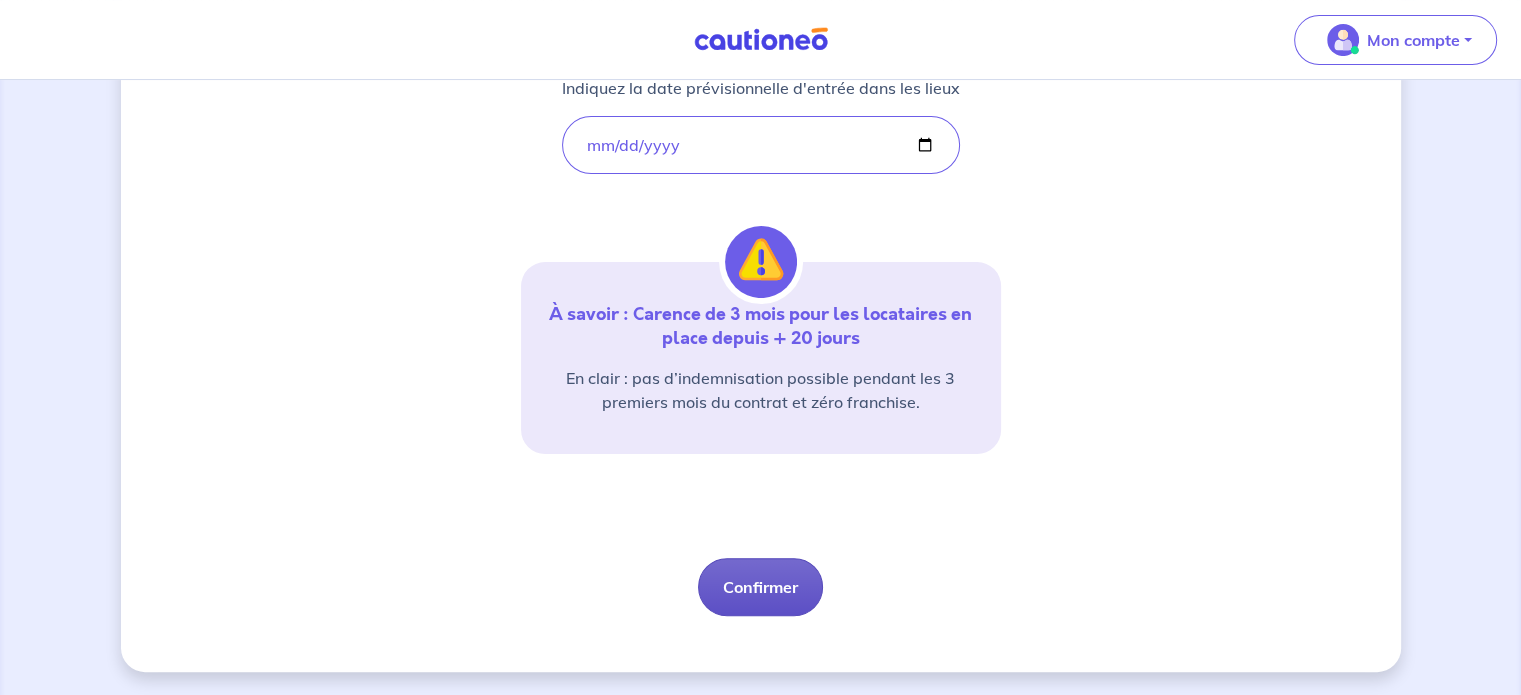 click on "Confirmer" at bounding box center [760, 587] 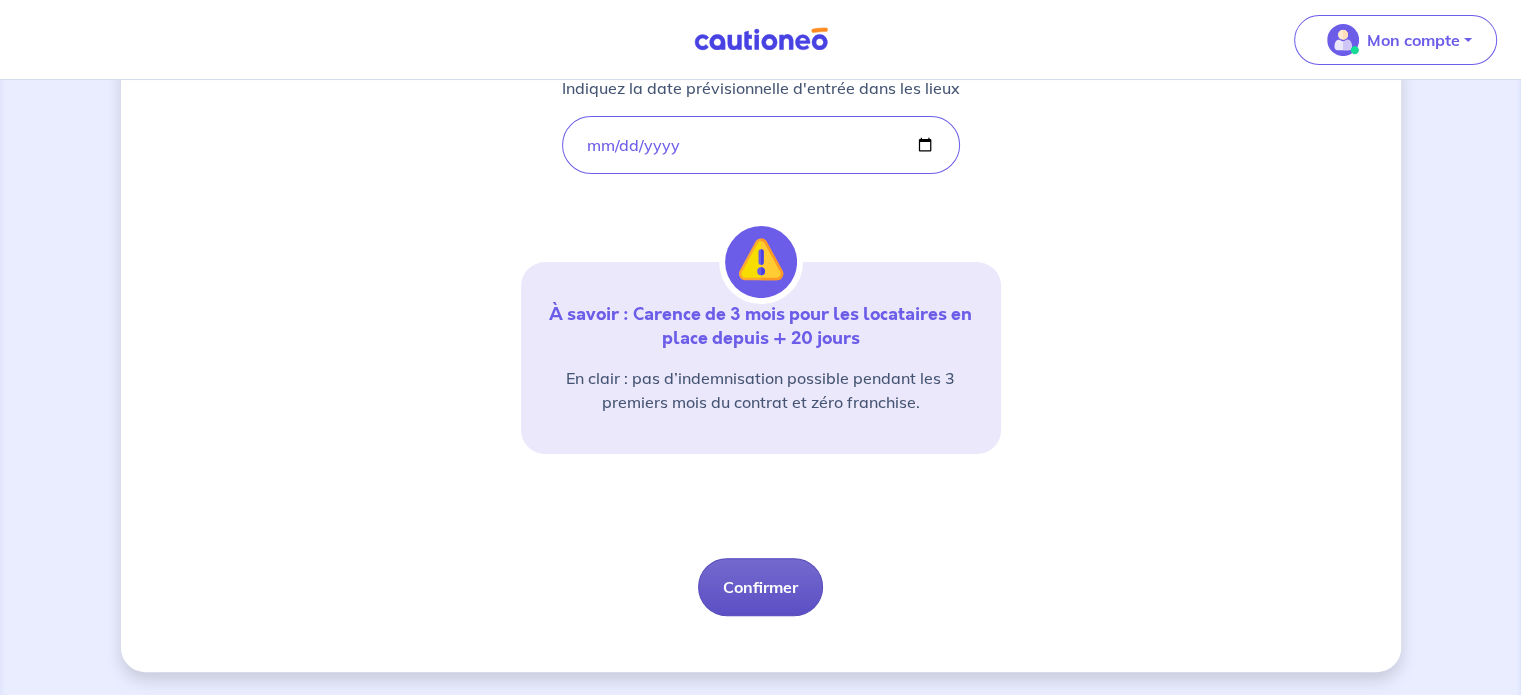 select on "[COUNTRY]" 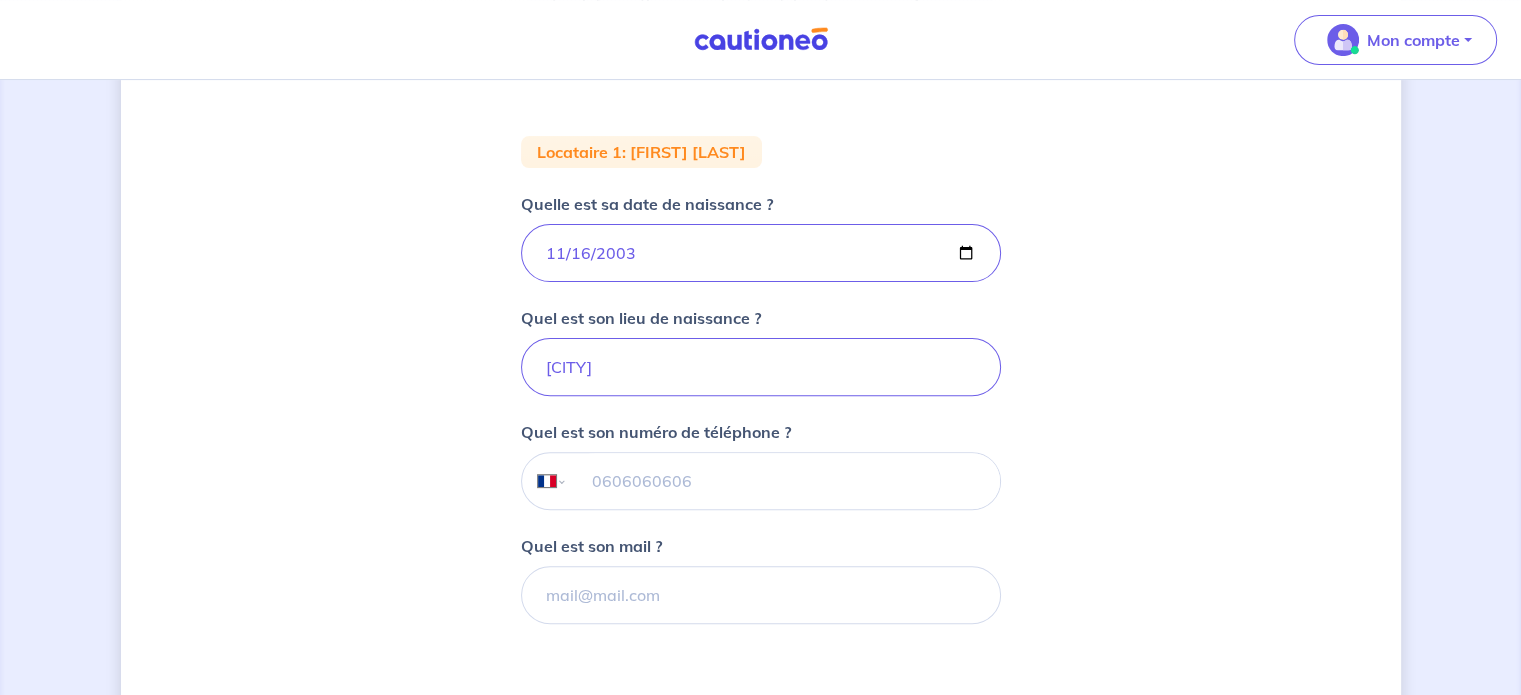 scroll, scrollTop: 606, scrollLeft: 0, axis: vertical 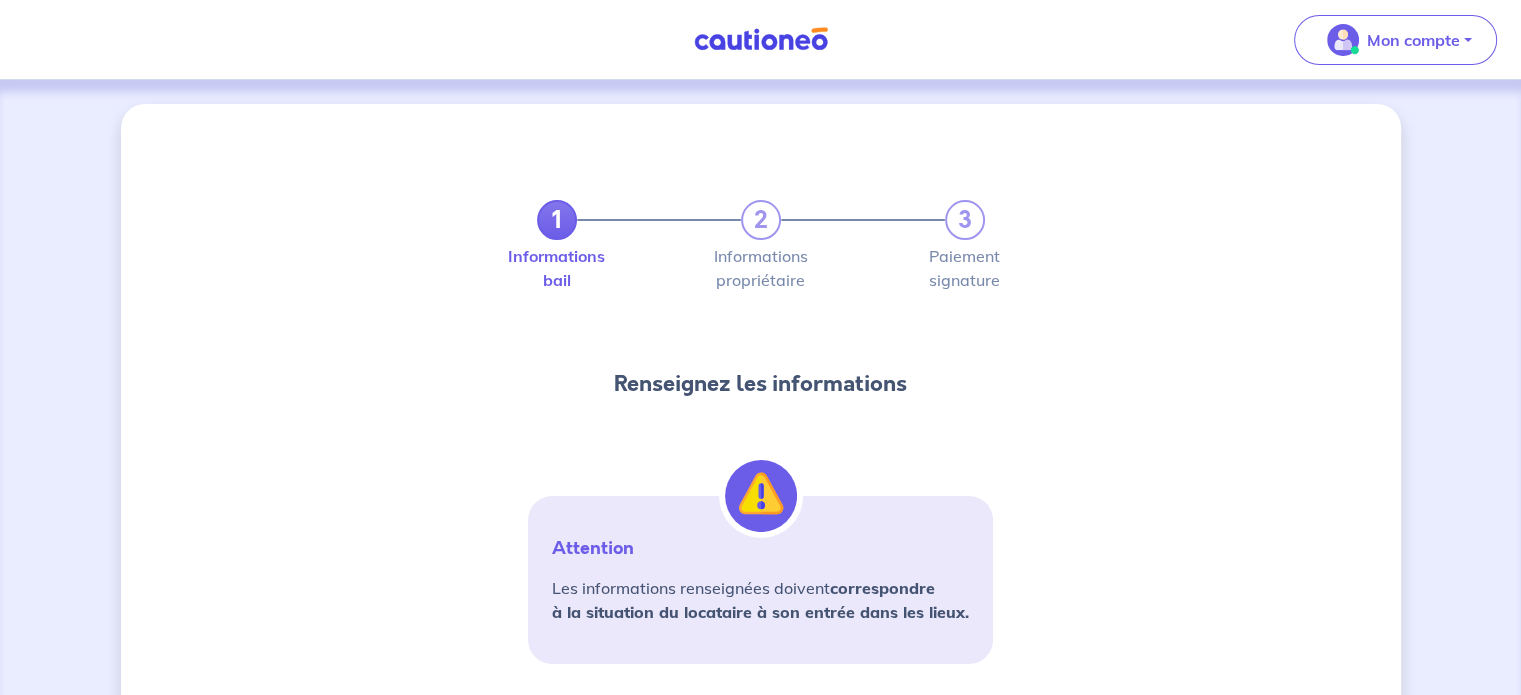 click at bounding box center (761, 39) 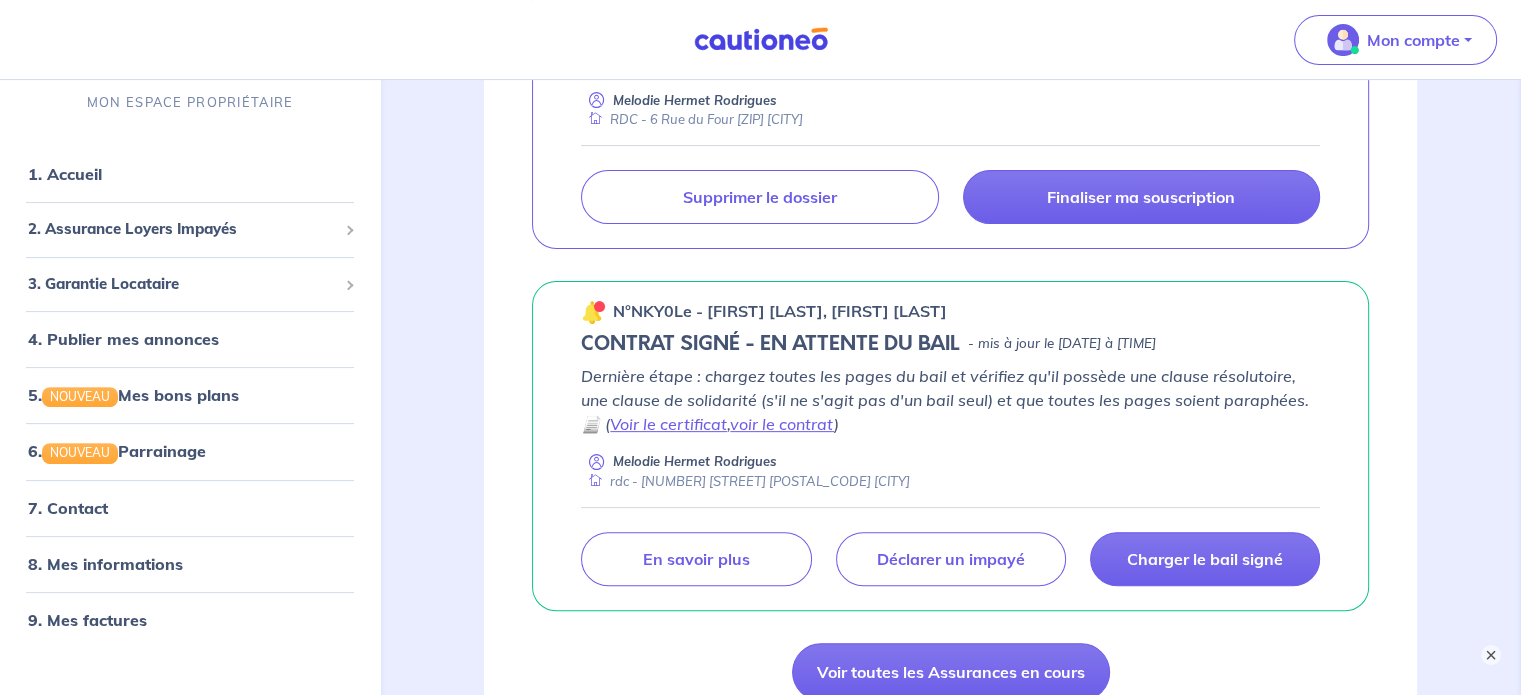 scroll, scrollTop: 580, scrollLeft: 0, axis: vertical 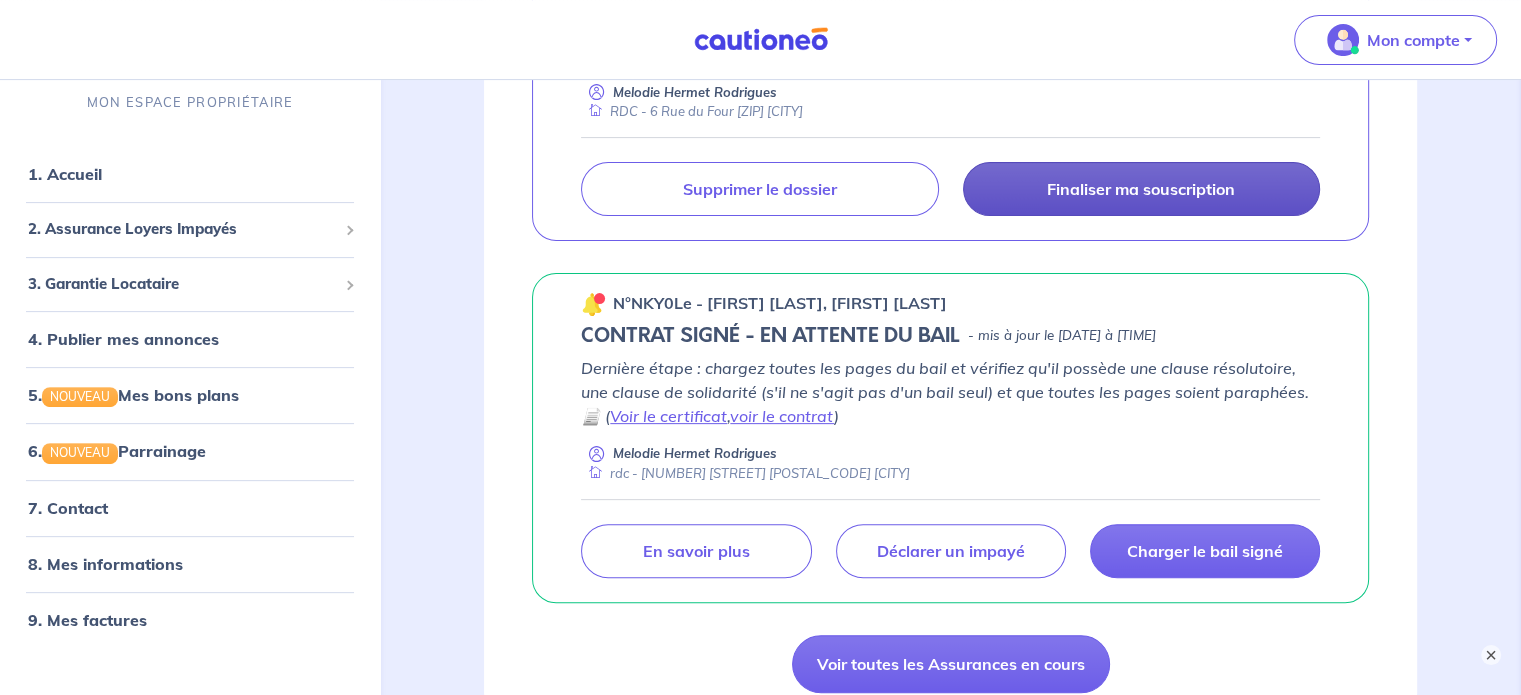 click on "Finaliser ma souscription" at bounding box center (1141, 189) 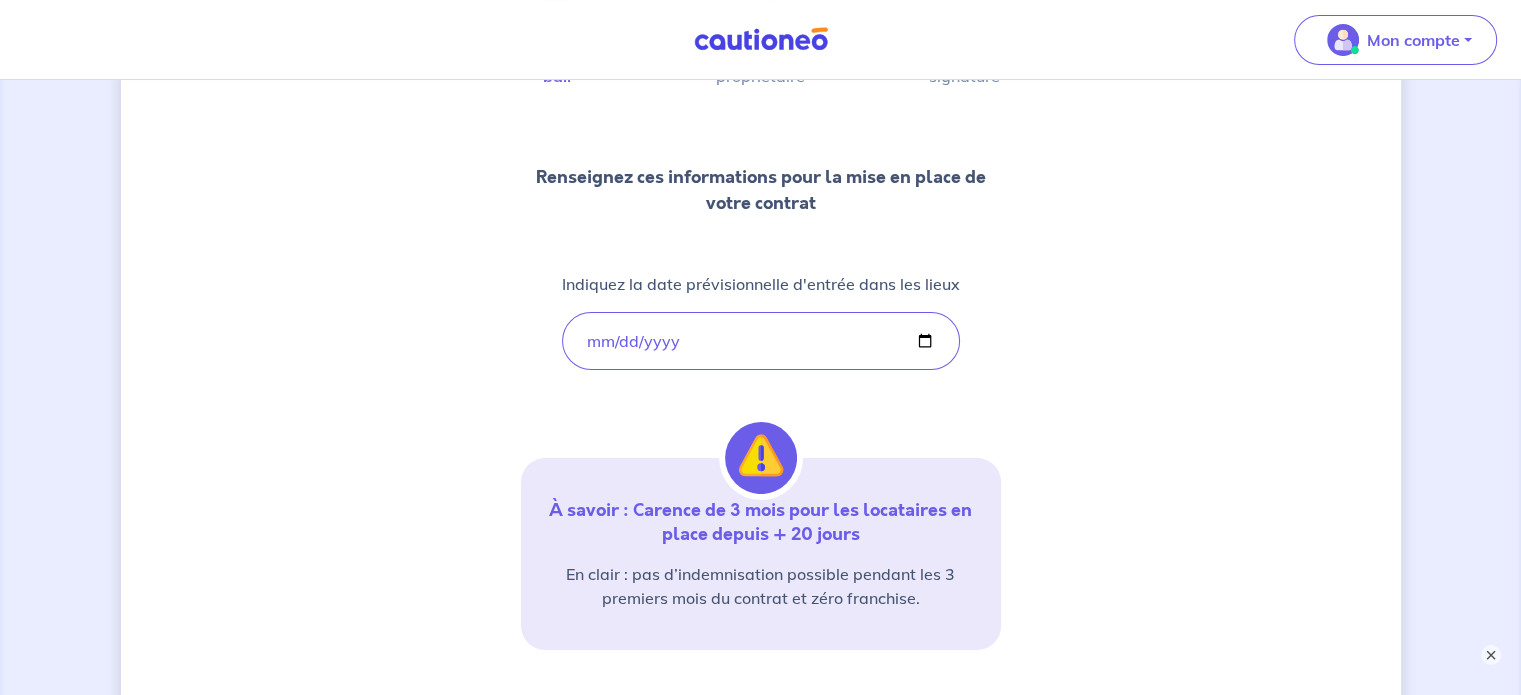 scroll, scrollTop: 480, scrollLeft: 0, axis: vertical 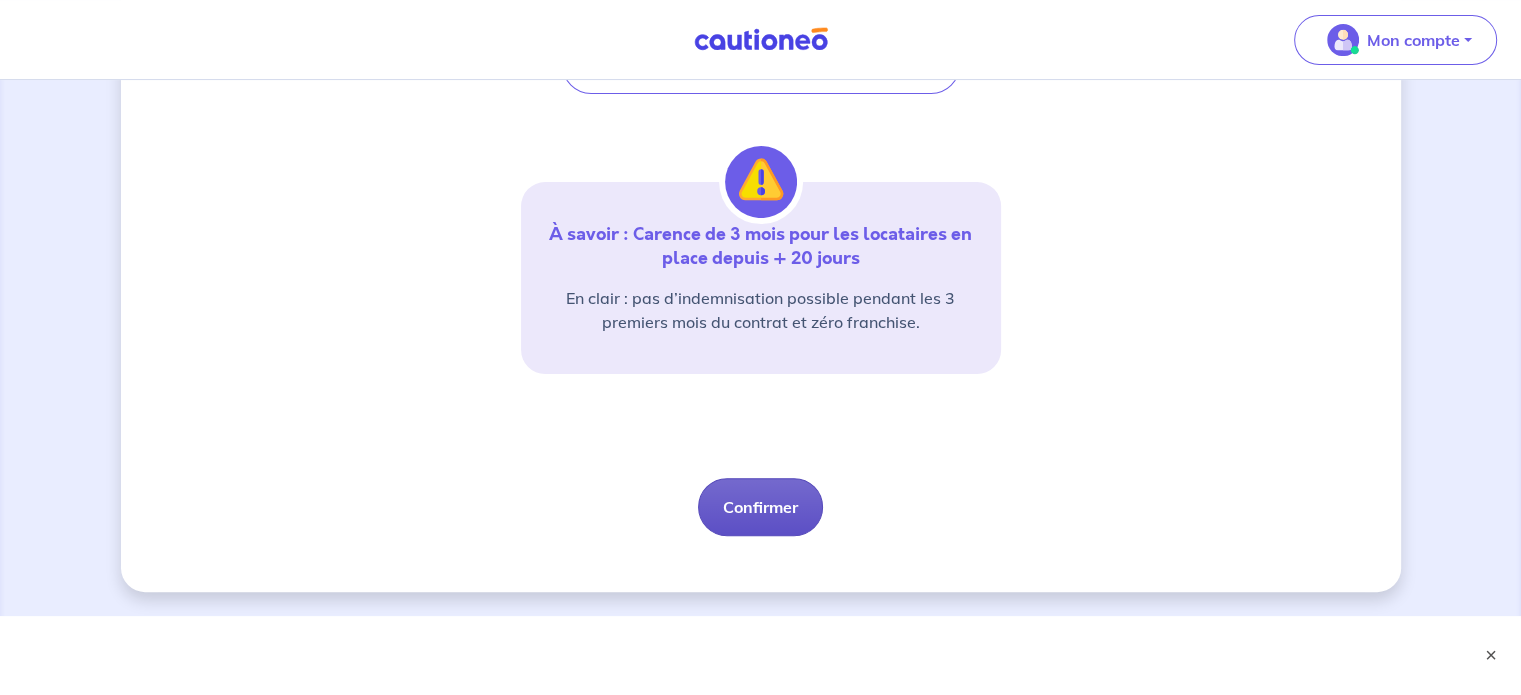 click on "Confirmer" at bounding box center (760, 507) 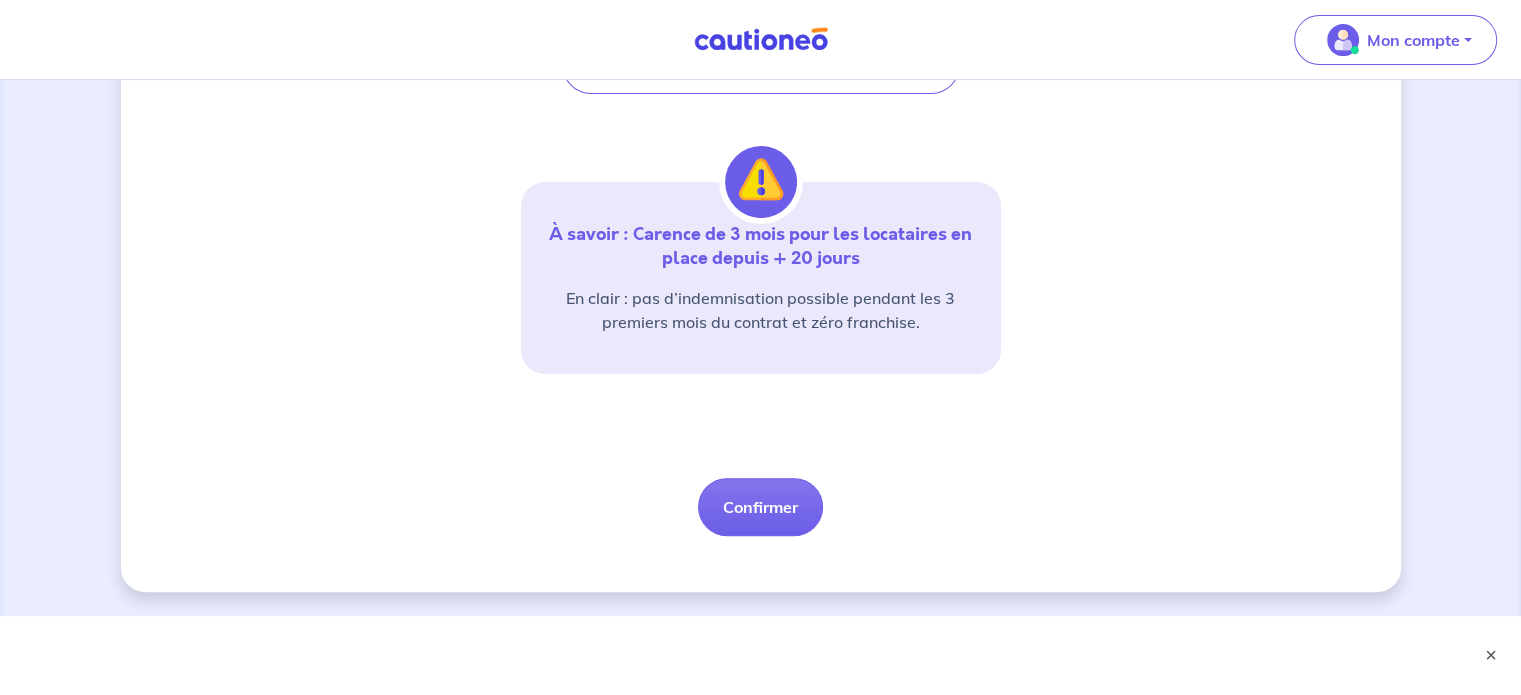 select on "[COUNTRY]" 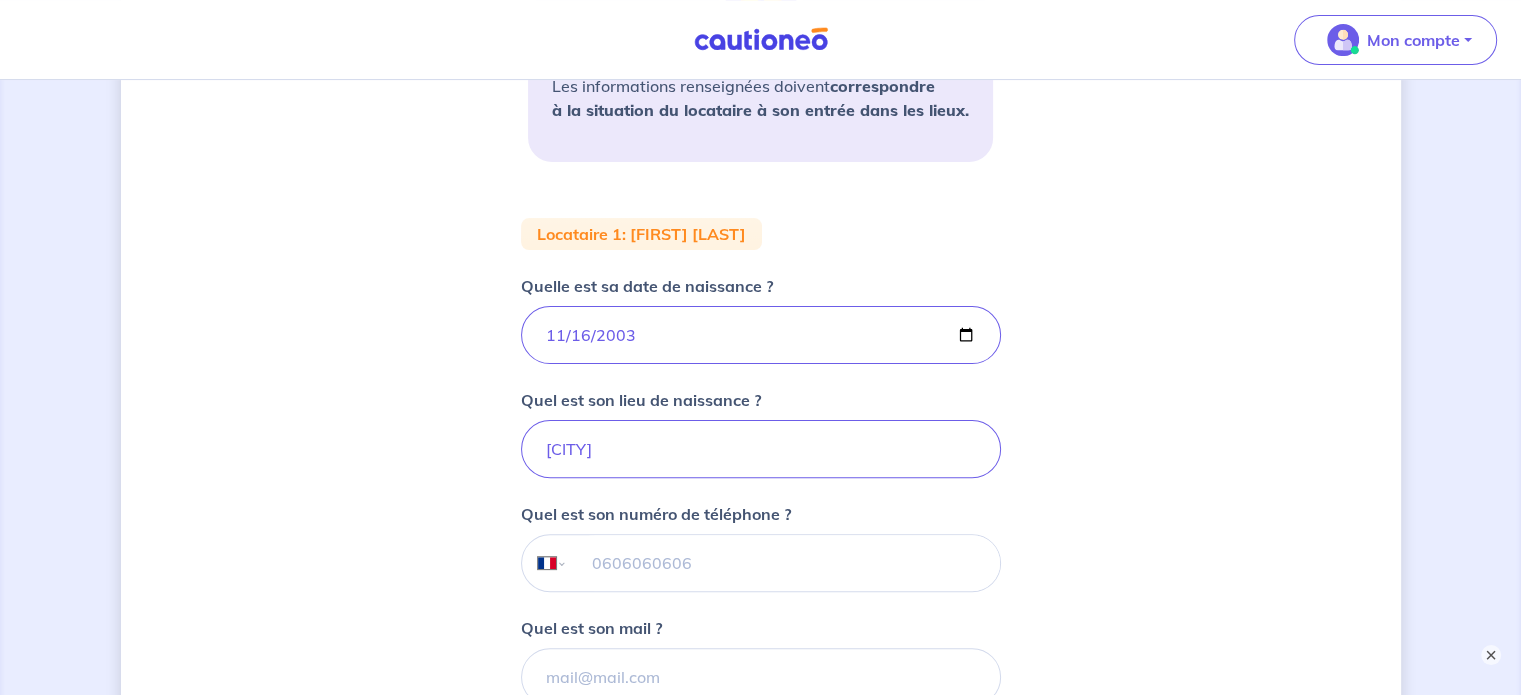 scroll, scrollTop: 500, scrollLeft: 0, axis: vertical 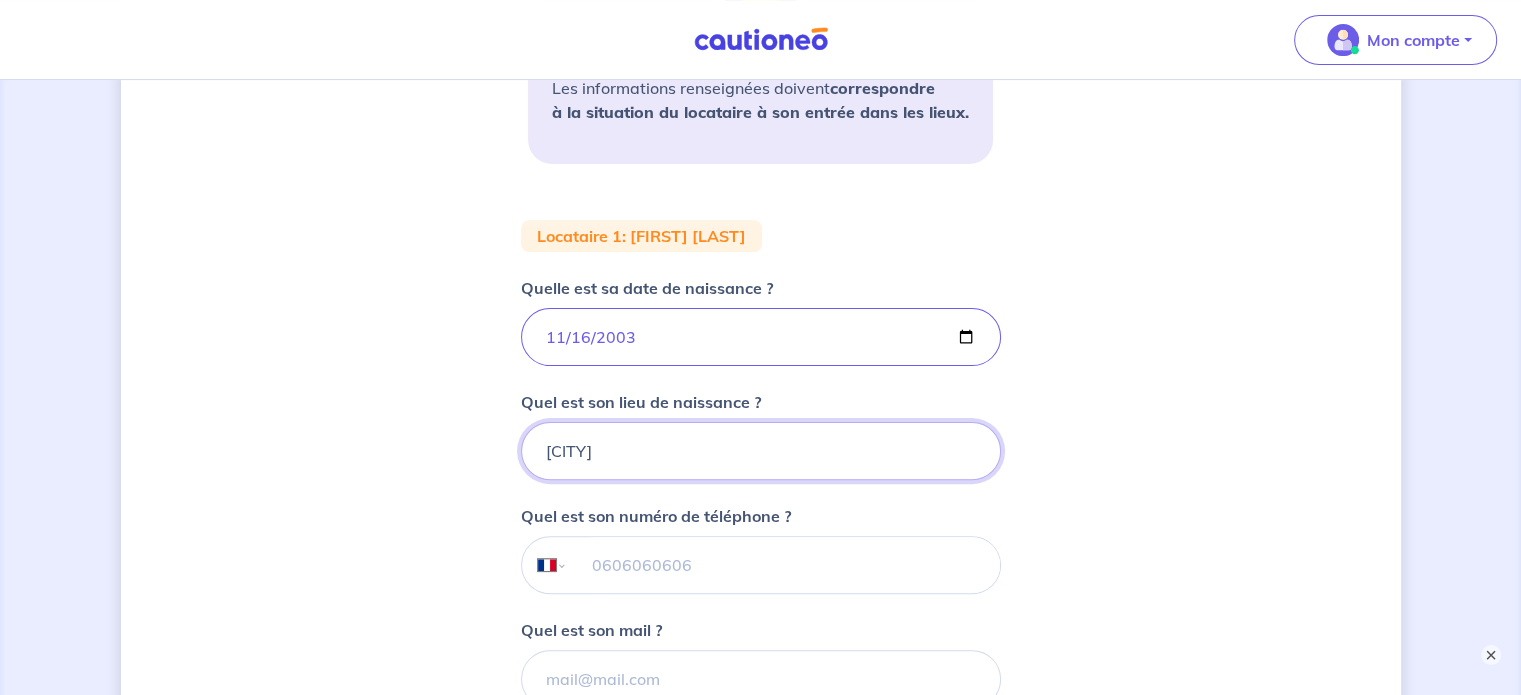 click on "[CITY]" at bounding box center (761, 451) 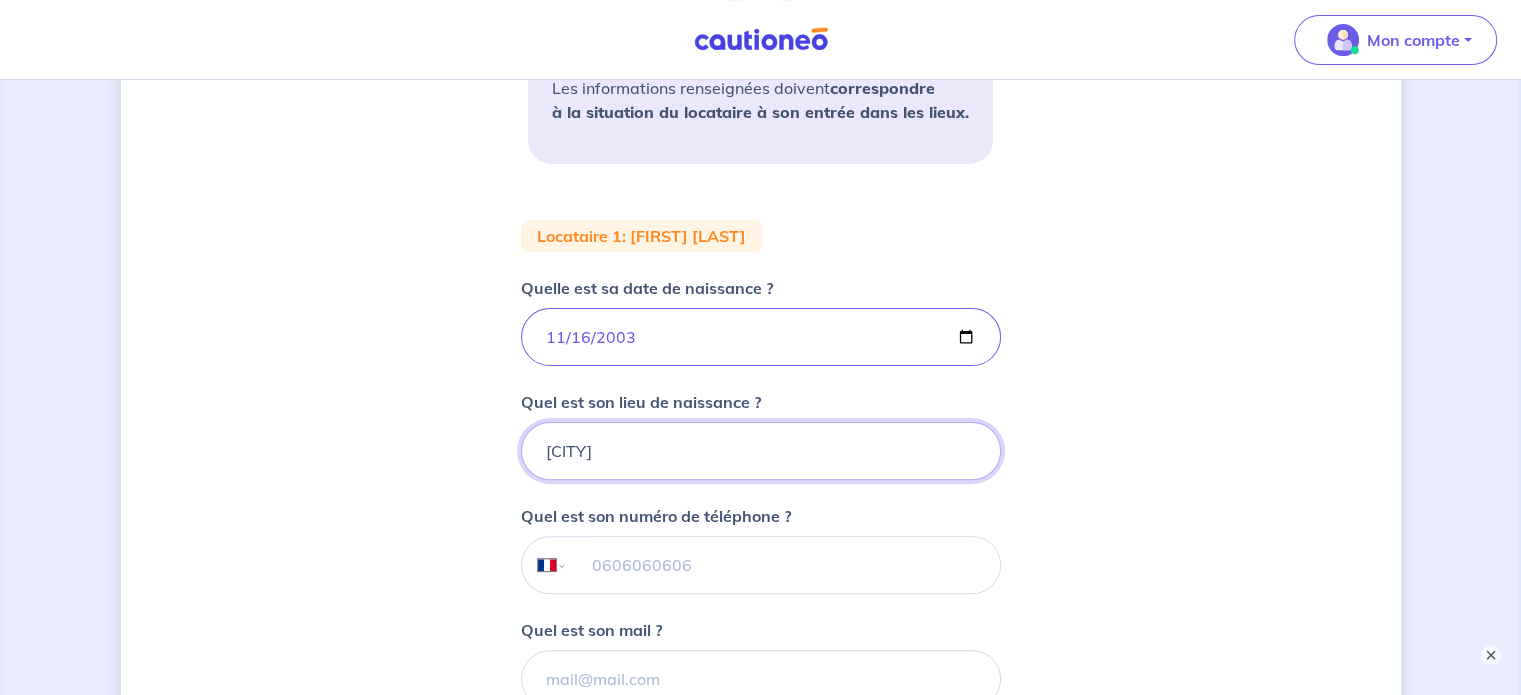 type on "[CITY]" 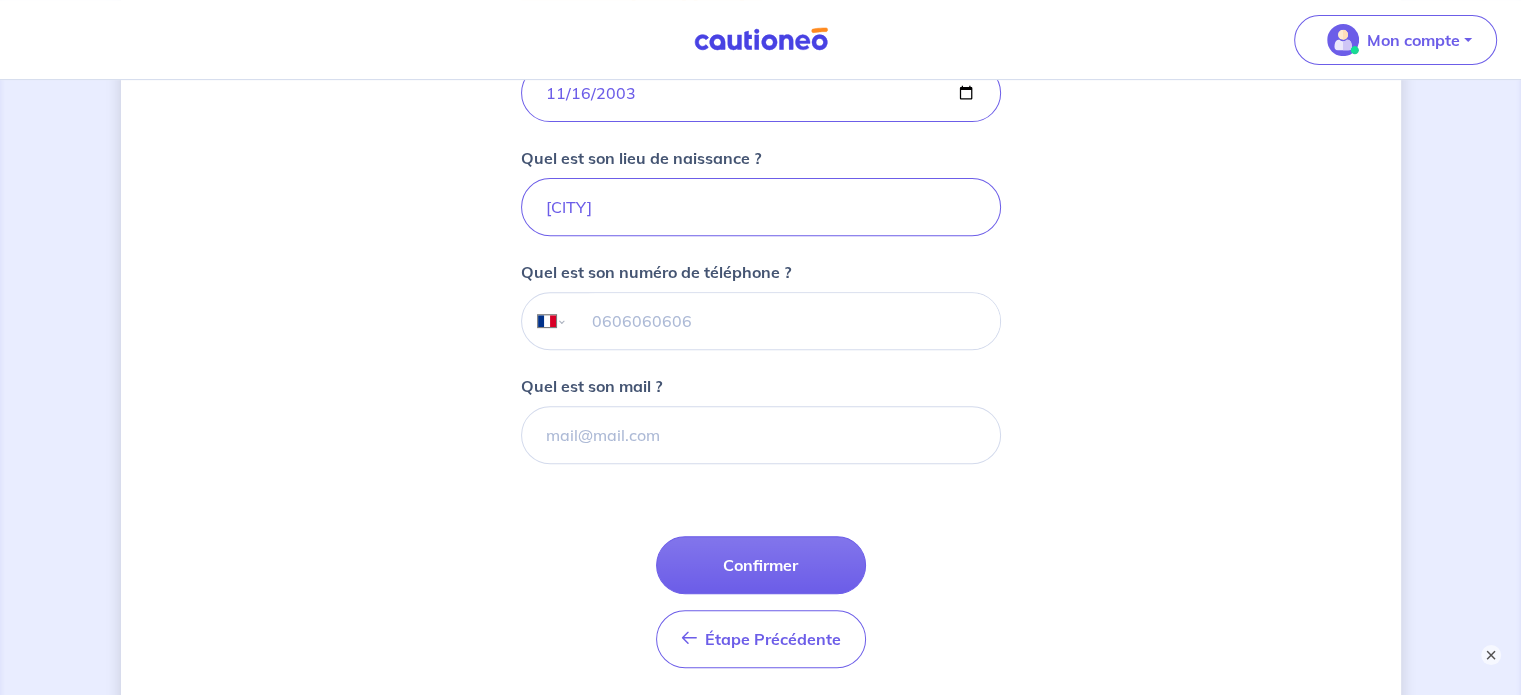 scroll, scrollTop: 744, scrollLeft: 0, axis: vertical 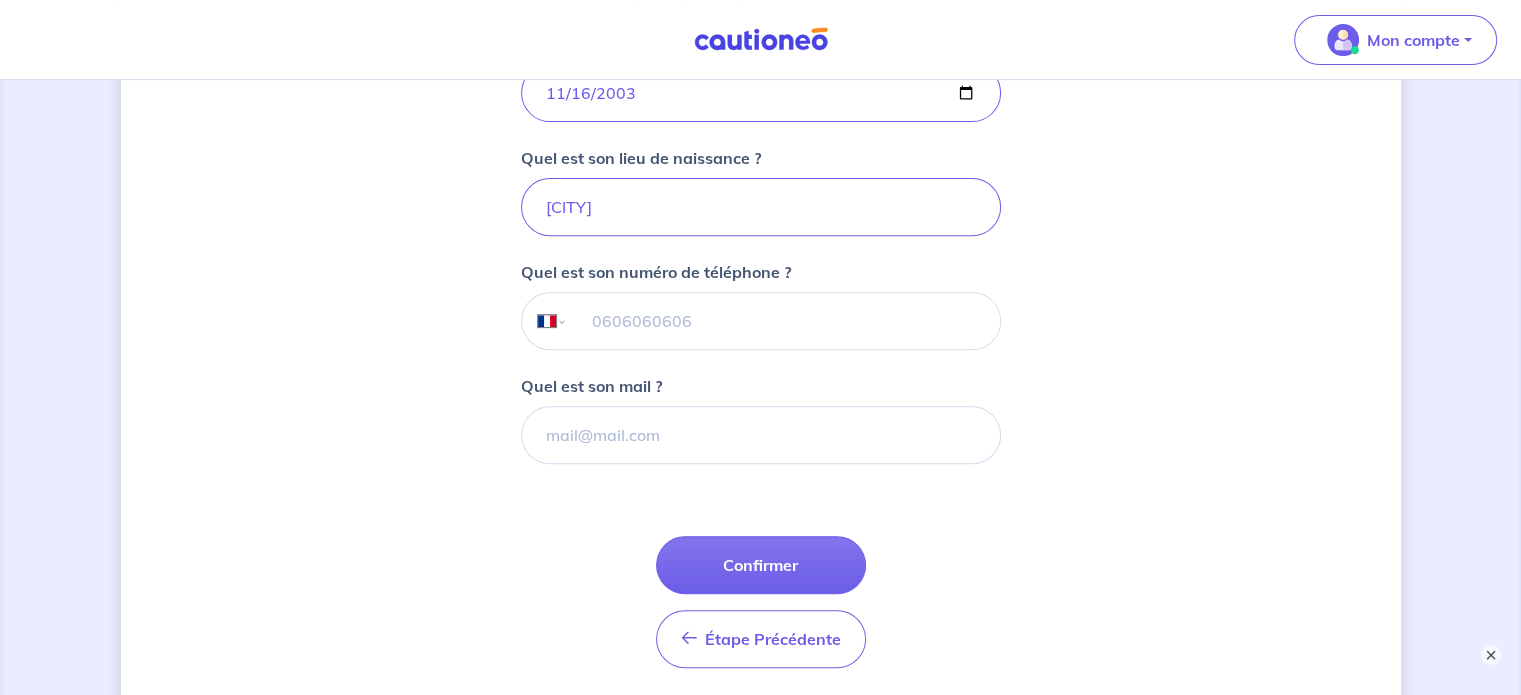 click at bounding box center (783, 321) 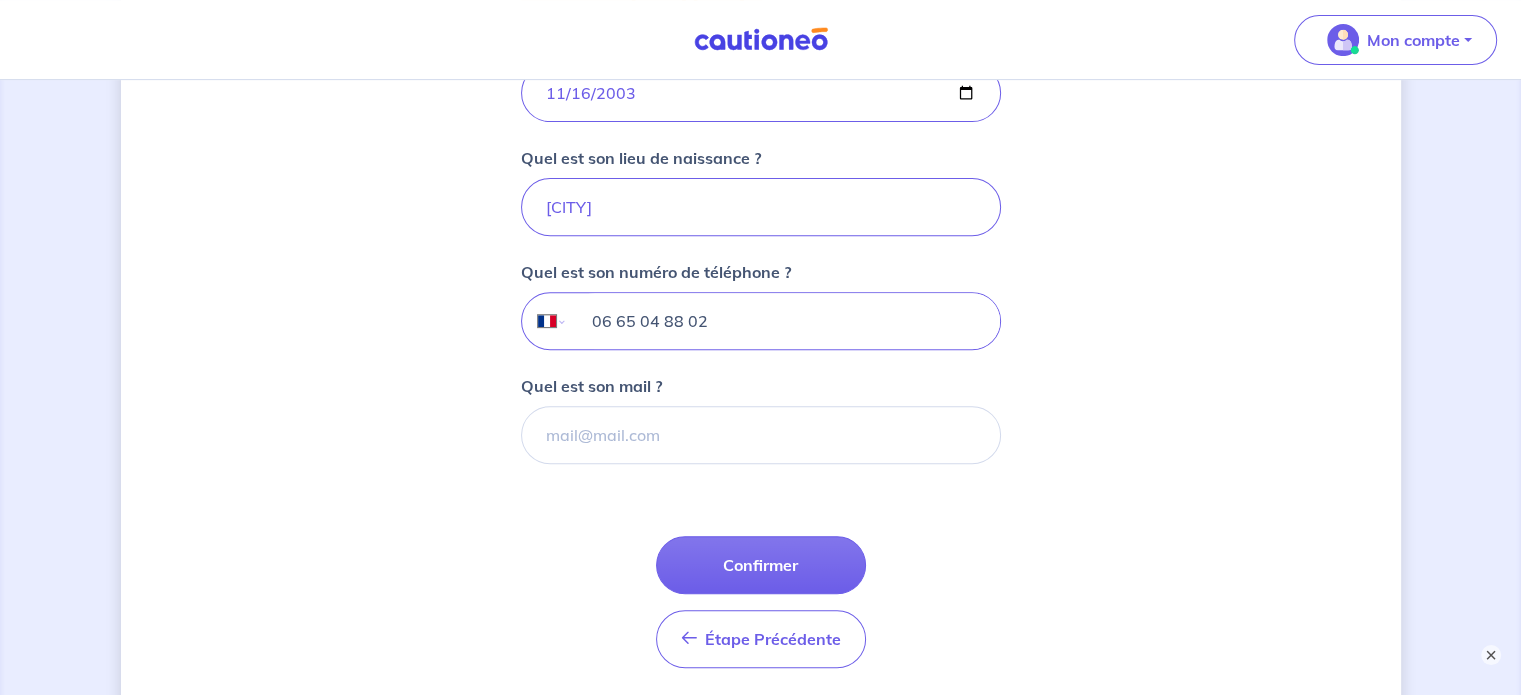type on "06 65 04 88 02" 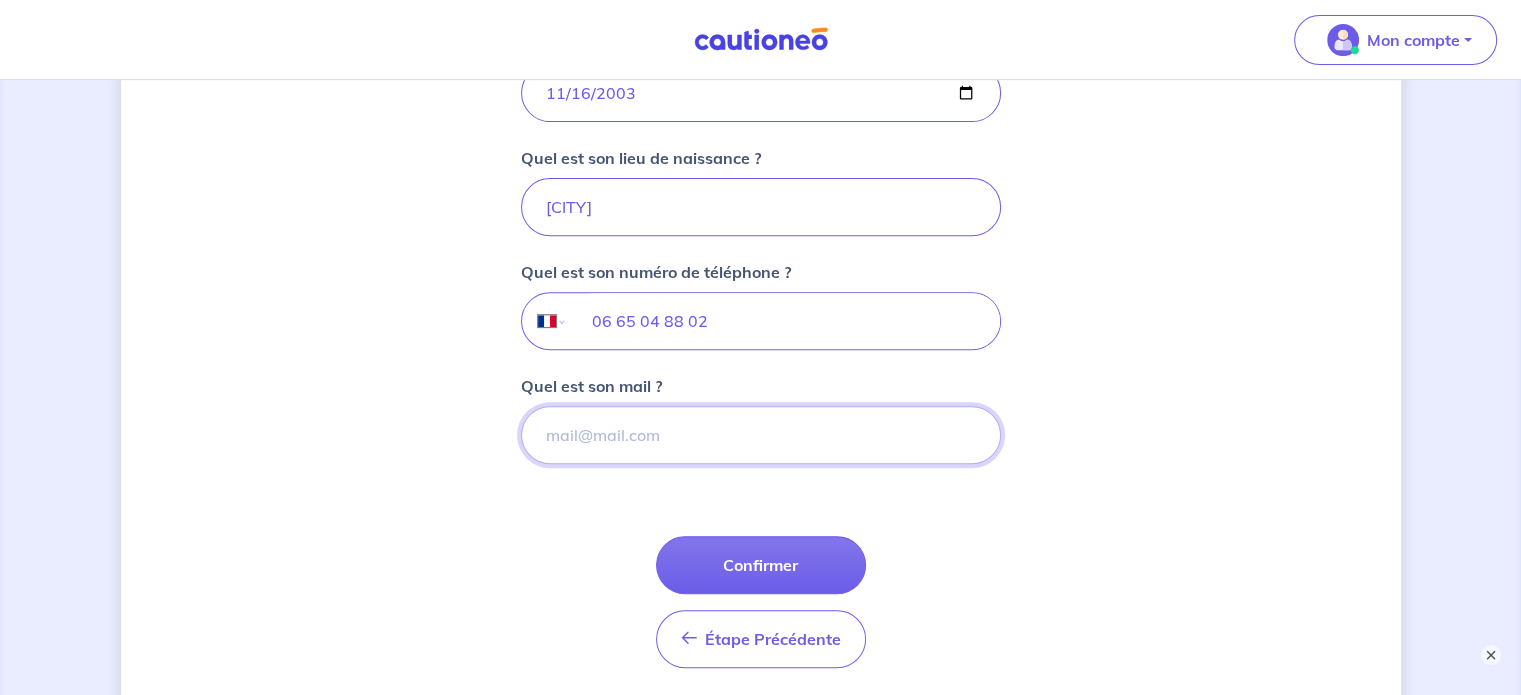 click on "Quel est son mail ?" at bounding box center (761, 435) 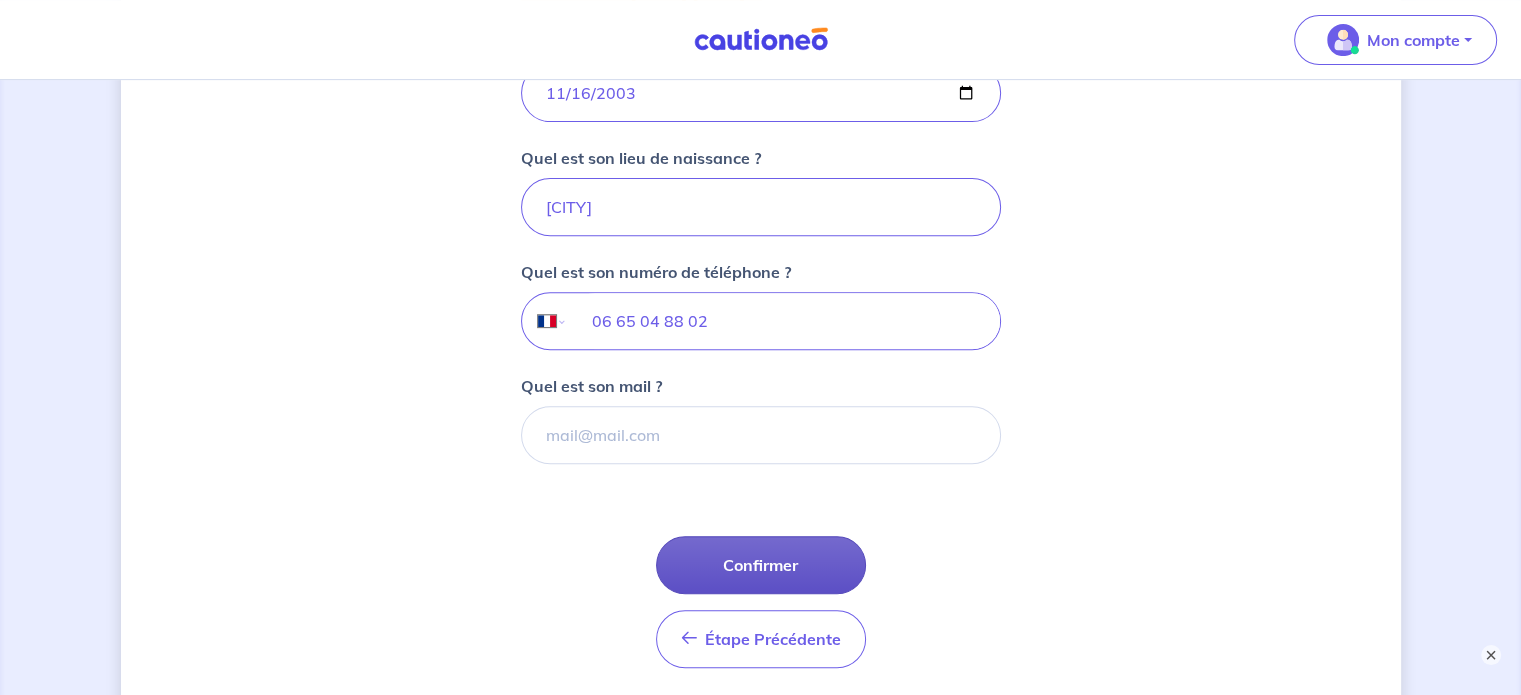click on "Confirmer" at bounding box center [761, 565] 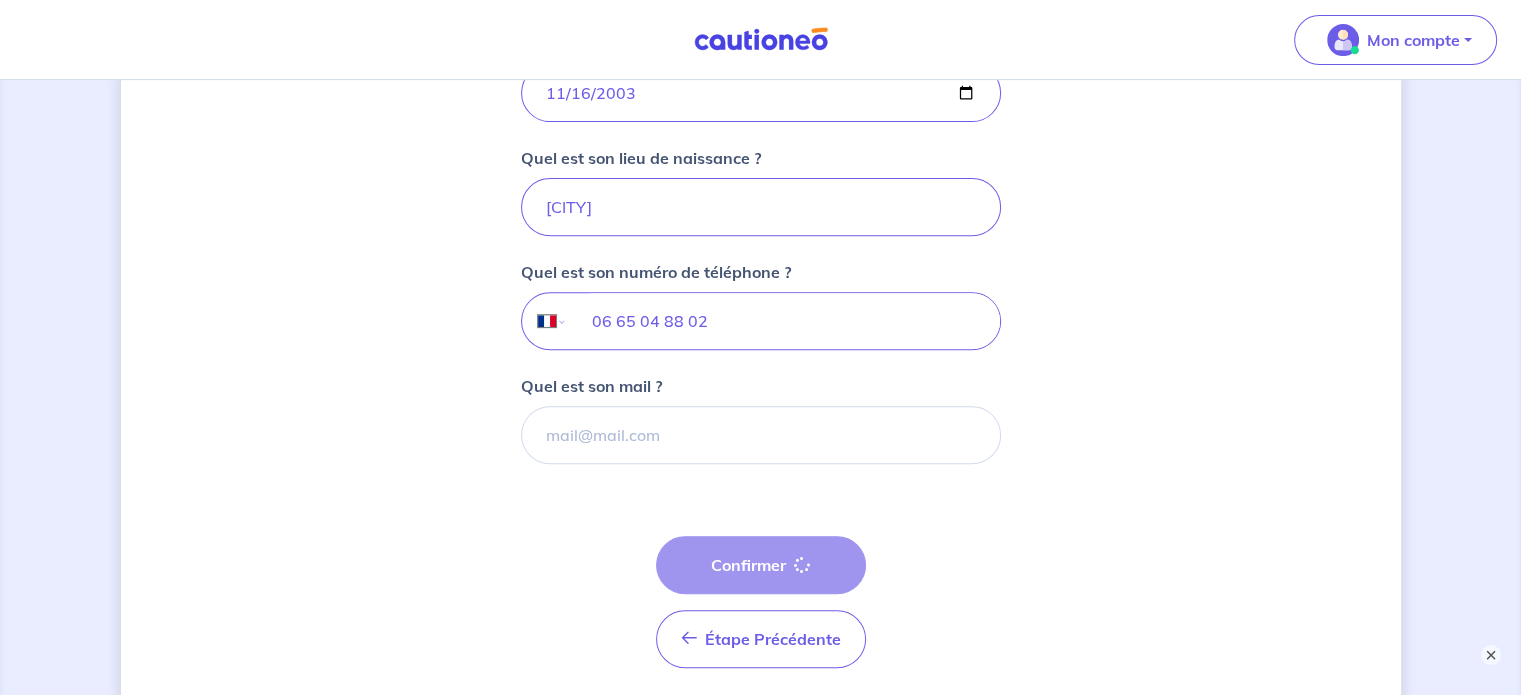 select on "[COUNTRY]" 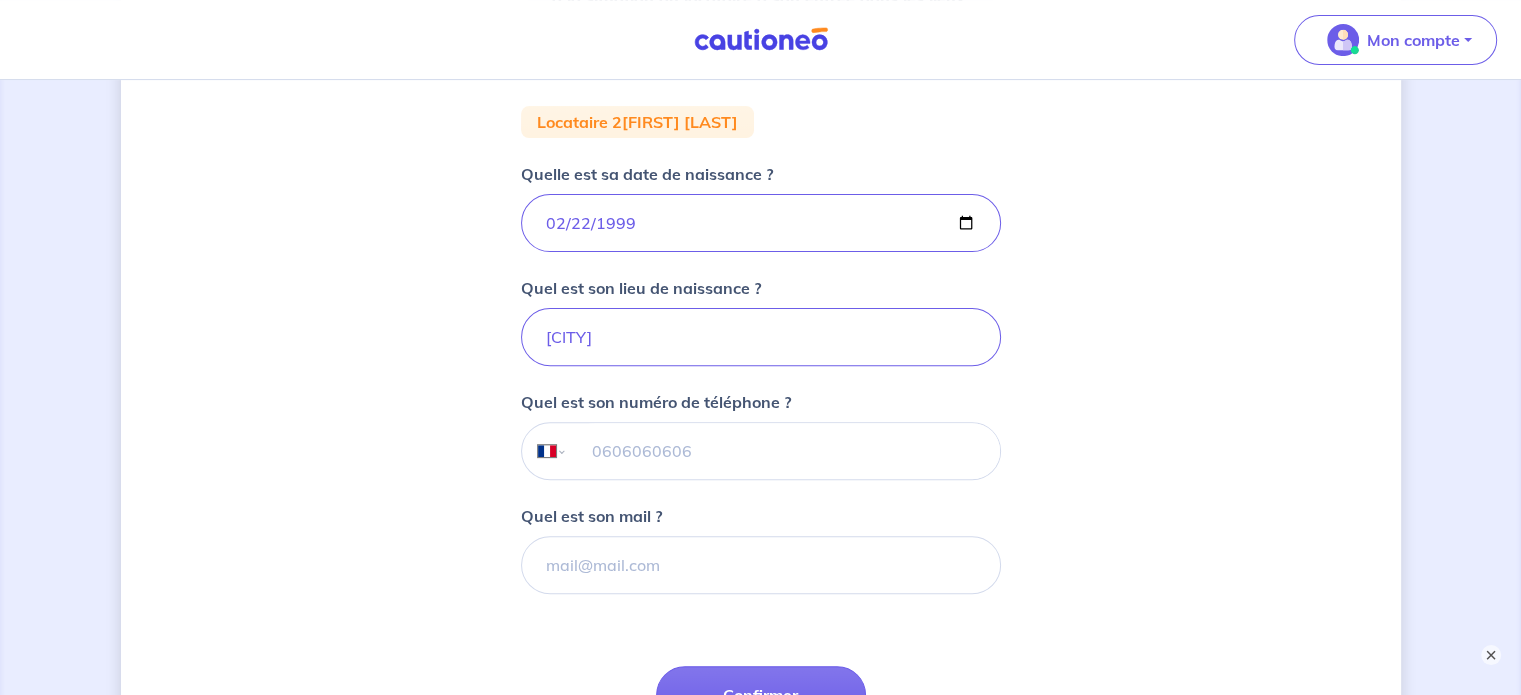 scroll, scrollTop: 612, scrollLeft: 0, axis: vertical 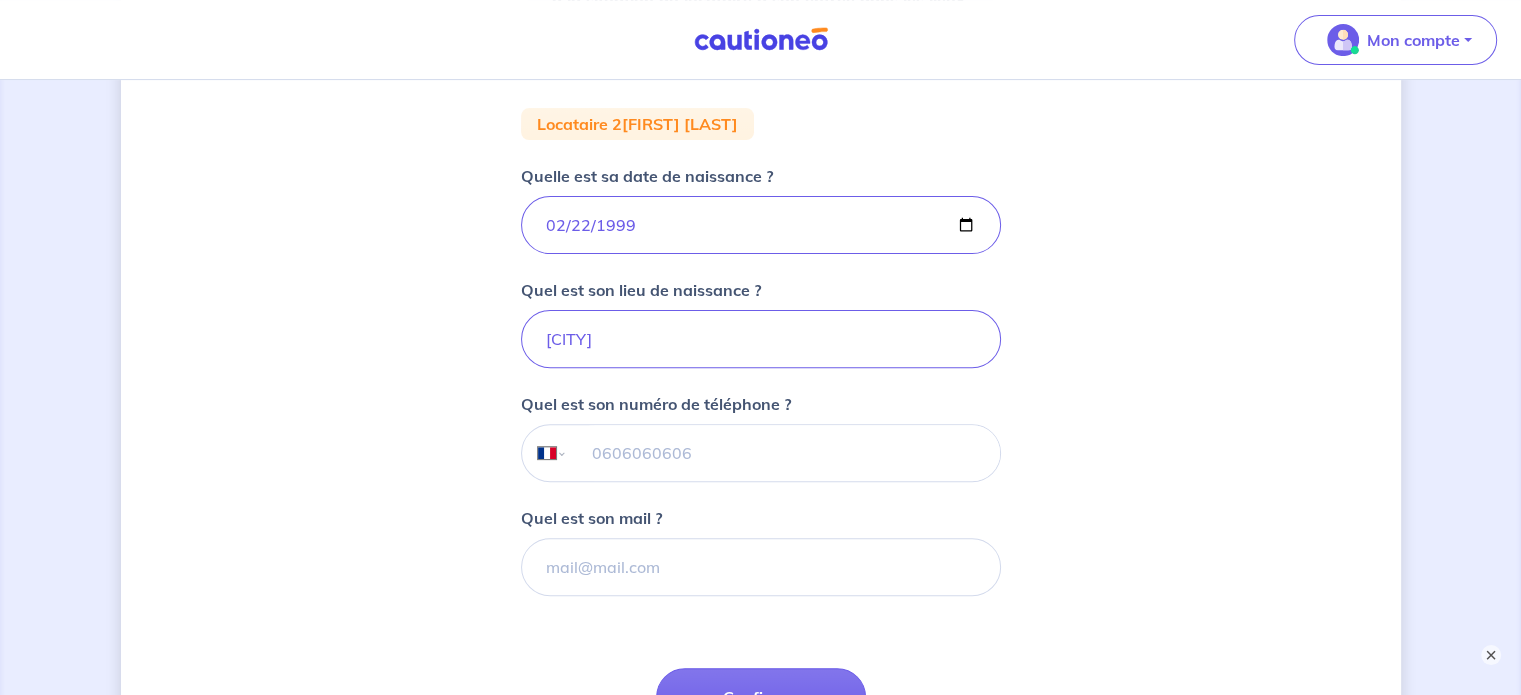 click at bounding box center (783, 453) 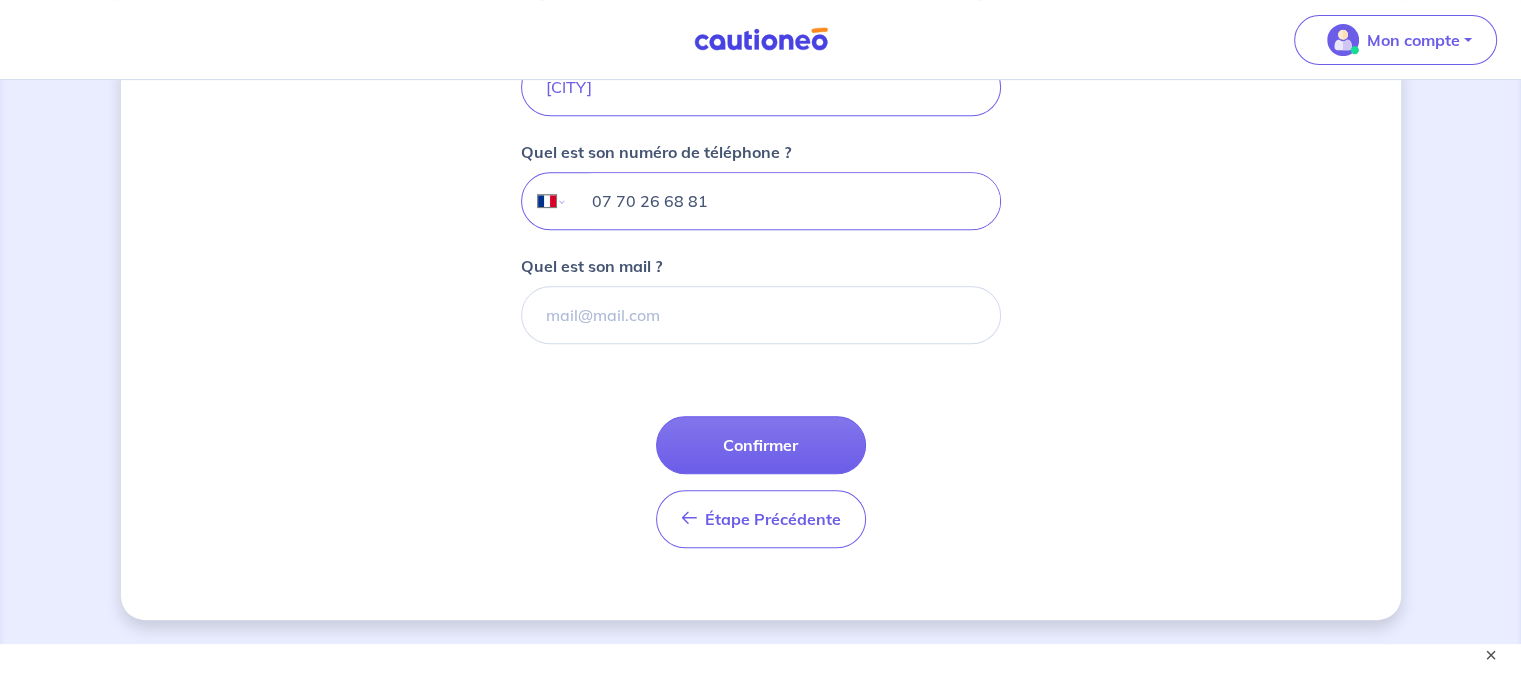 scroll, scrollTop: 890, scrollLeft: 0, axis: vertical 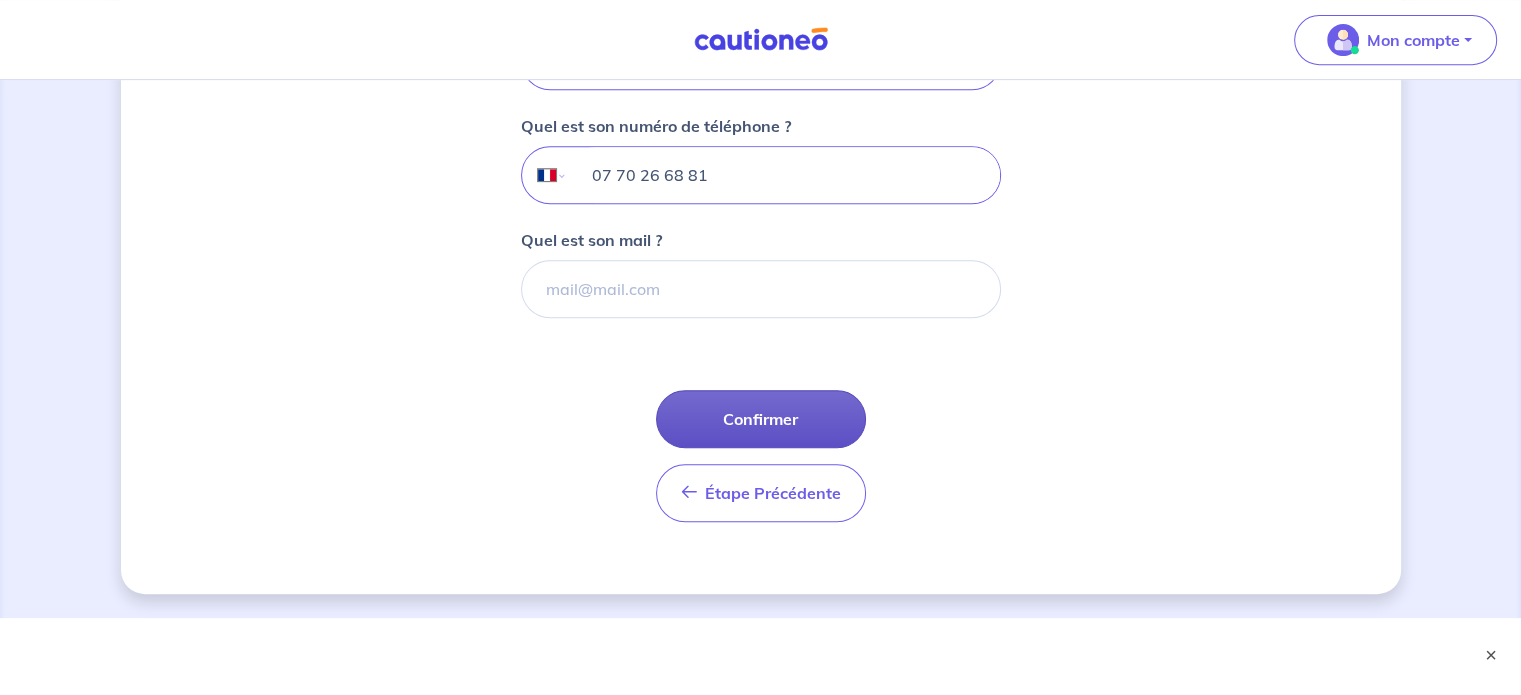 type on "07 70 26 68 81" 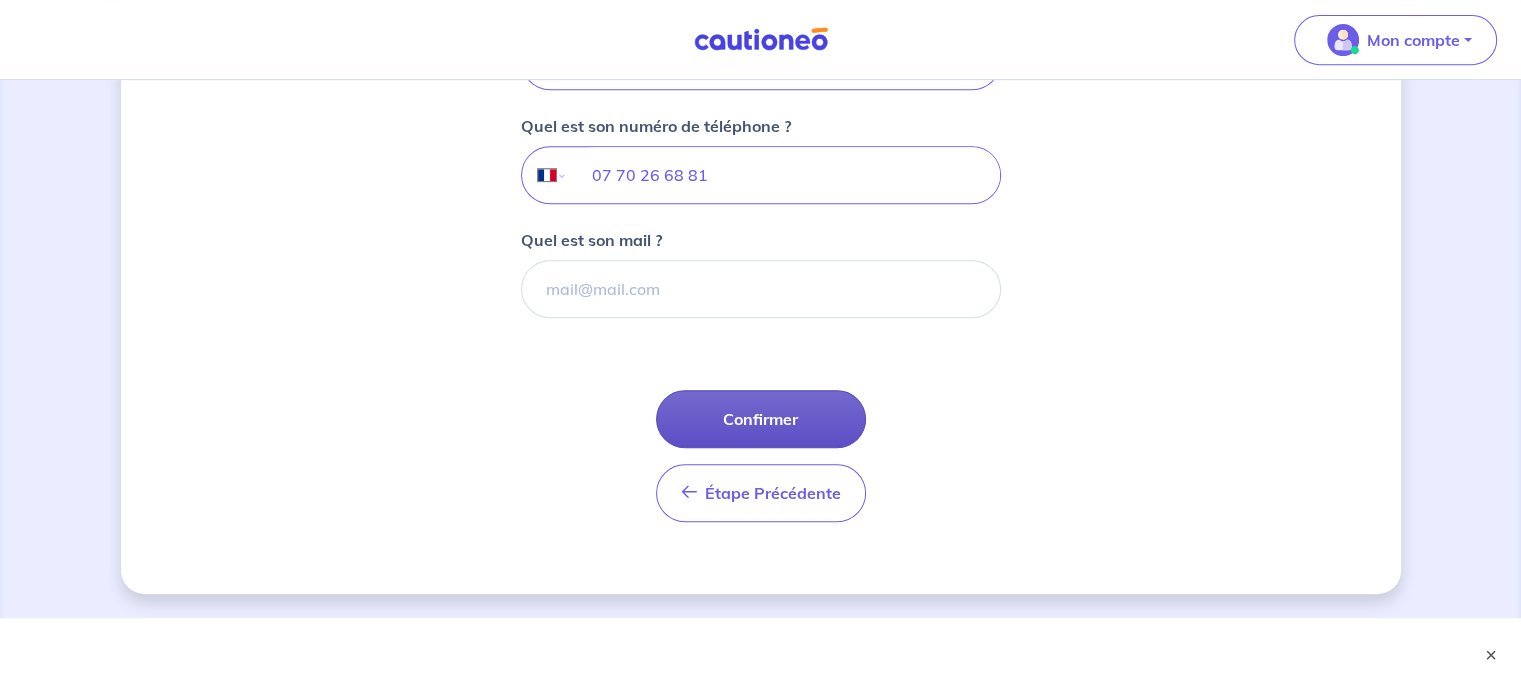click on "Confirmer" at bounding box center (761, 419) 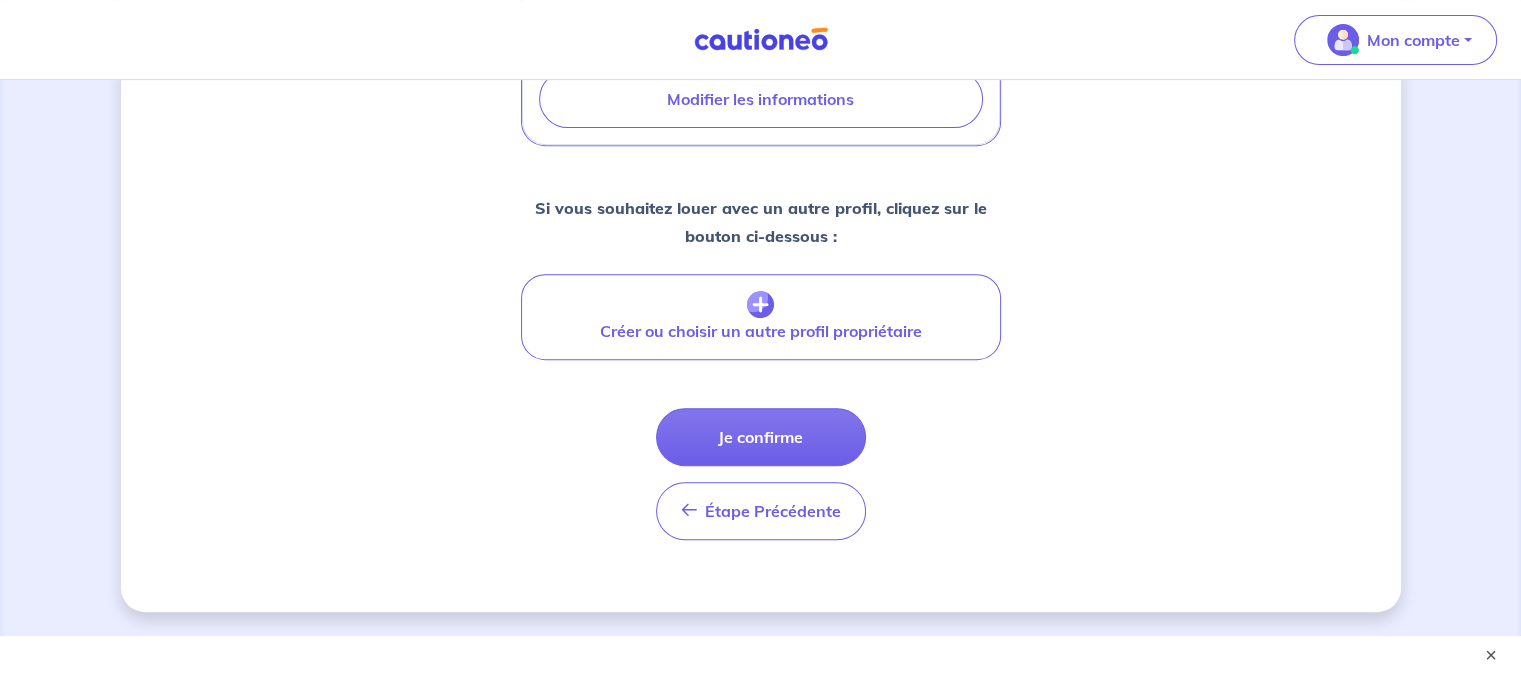 scroll, scrollTop: 812, scrollLeft: 0, axis: vertical 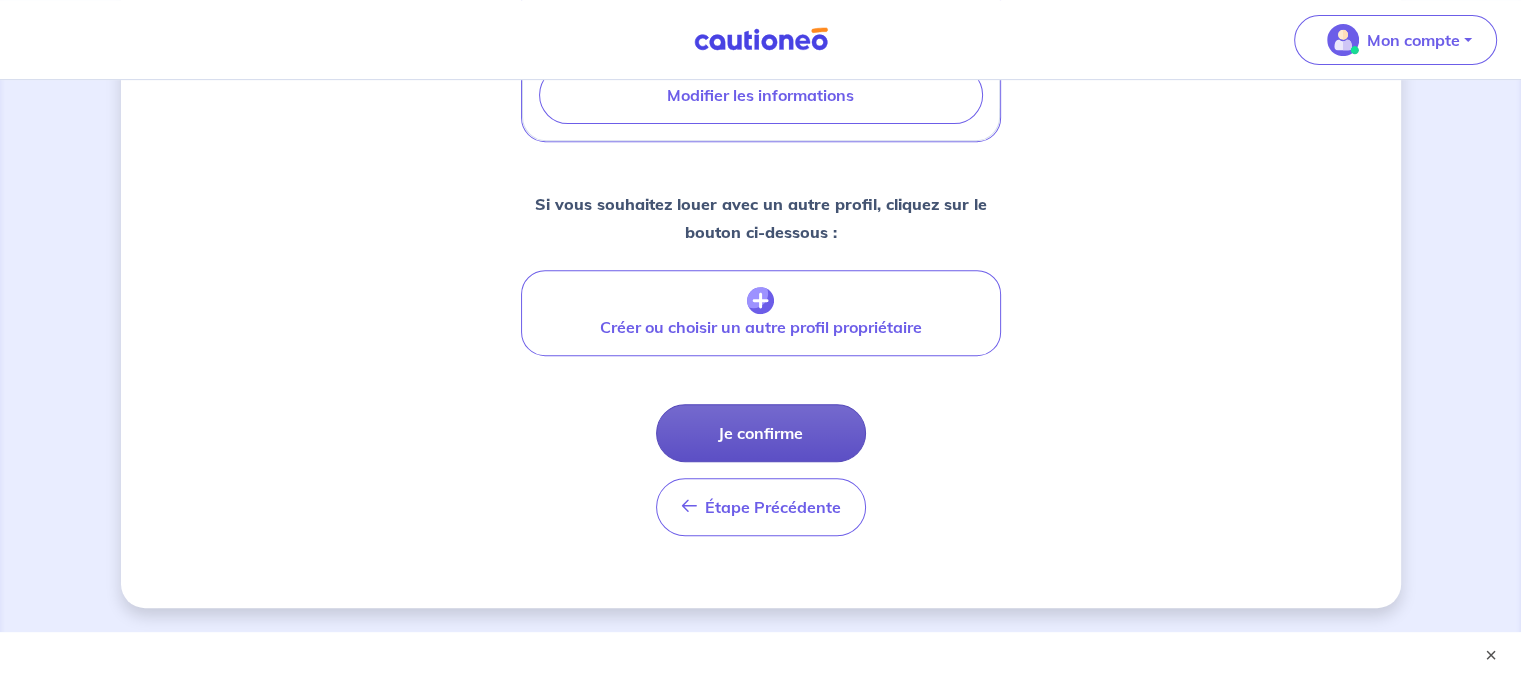click on "Je confirme" at bounding box center [761, 433] 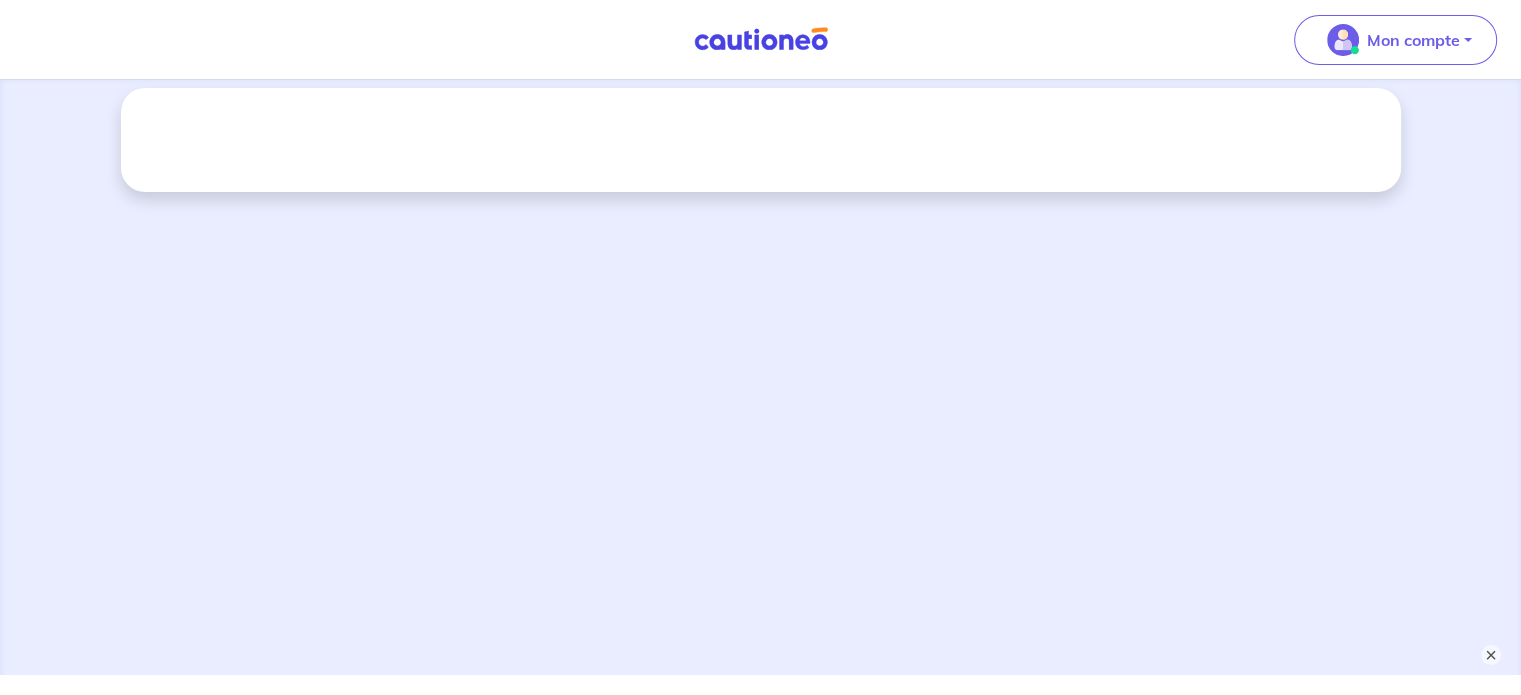 scroll, scrollTop: 0, scrollLeft: 0, axis: both 